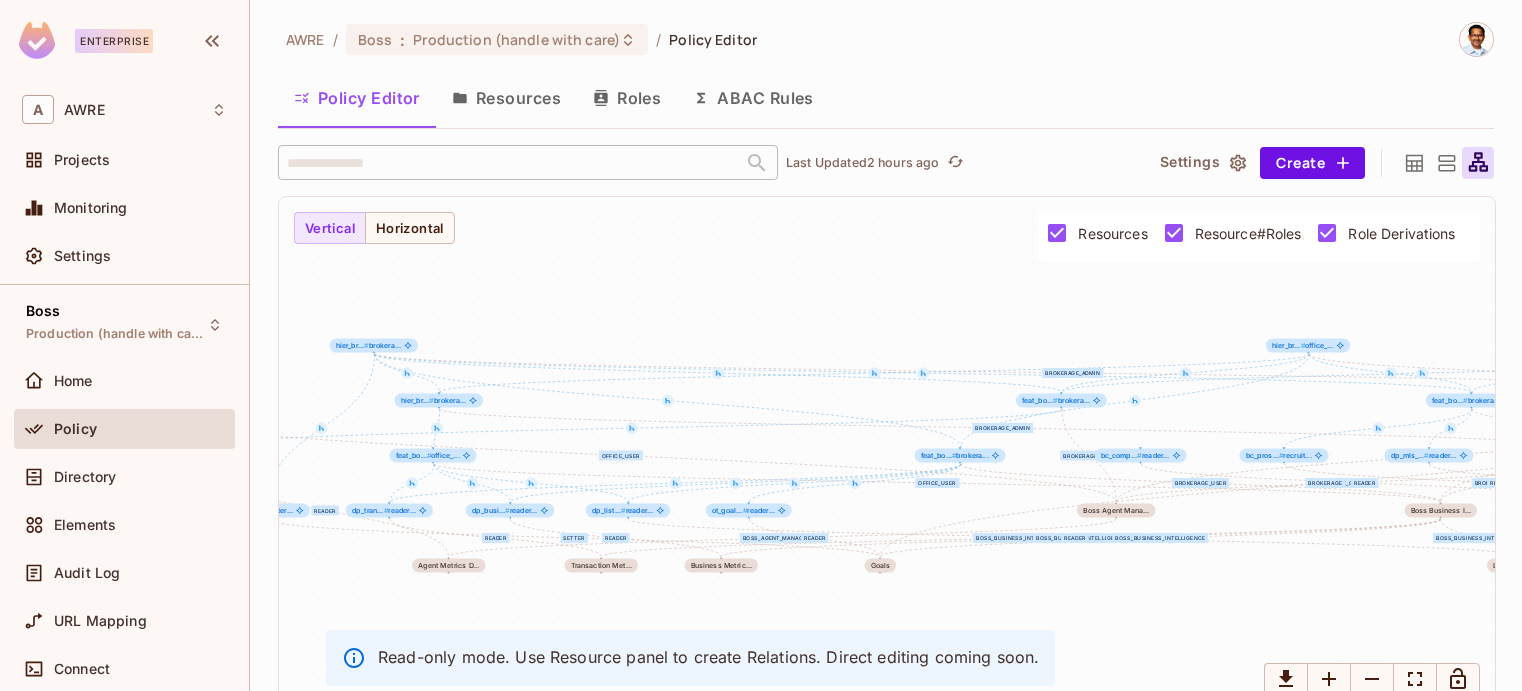 scroll, scrollTop: 0, scrollLeft: 0, axis: both 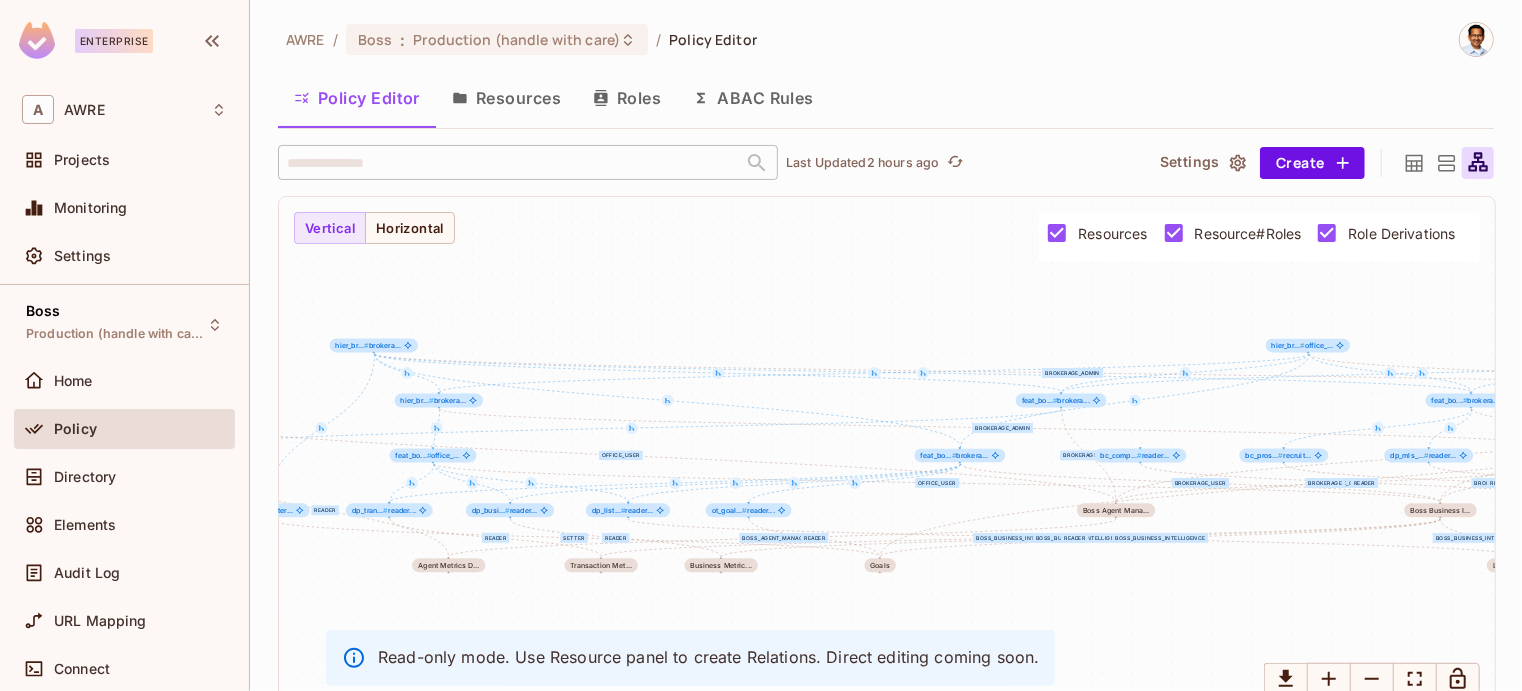 click on "Roles" at bounding box center (627, 98) 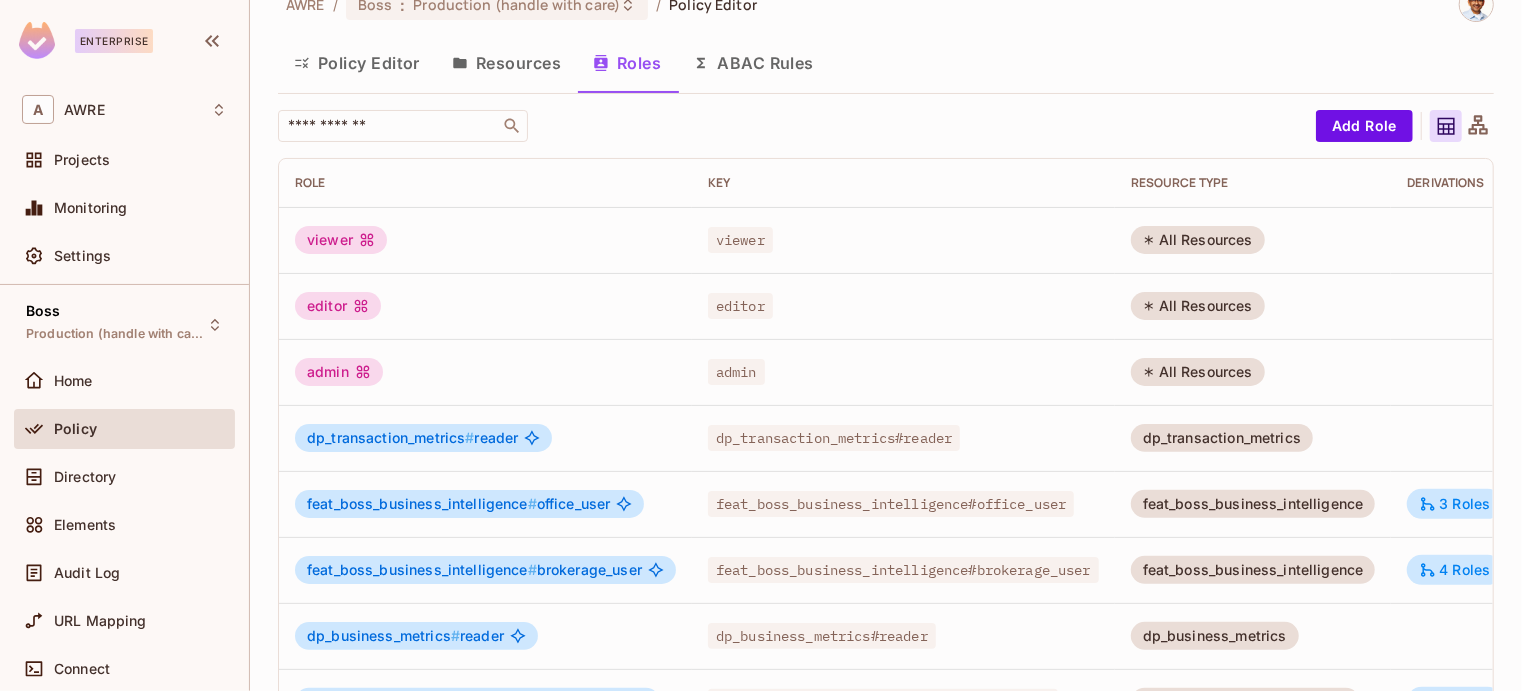 scroll, scrollTop: 0, scrollLeft: 0, axis: both 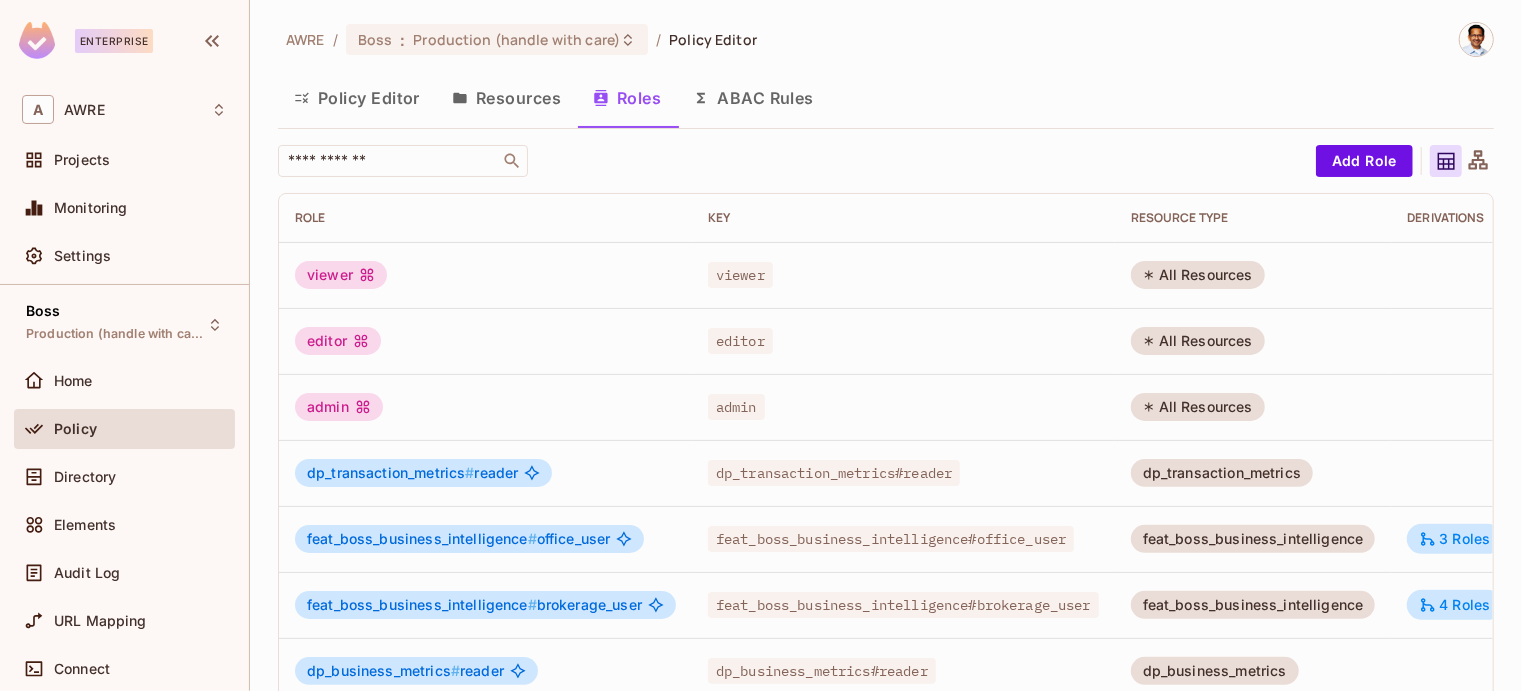 click on "Resources" at bounding box center [506, 98] 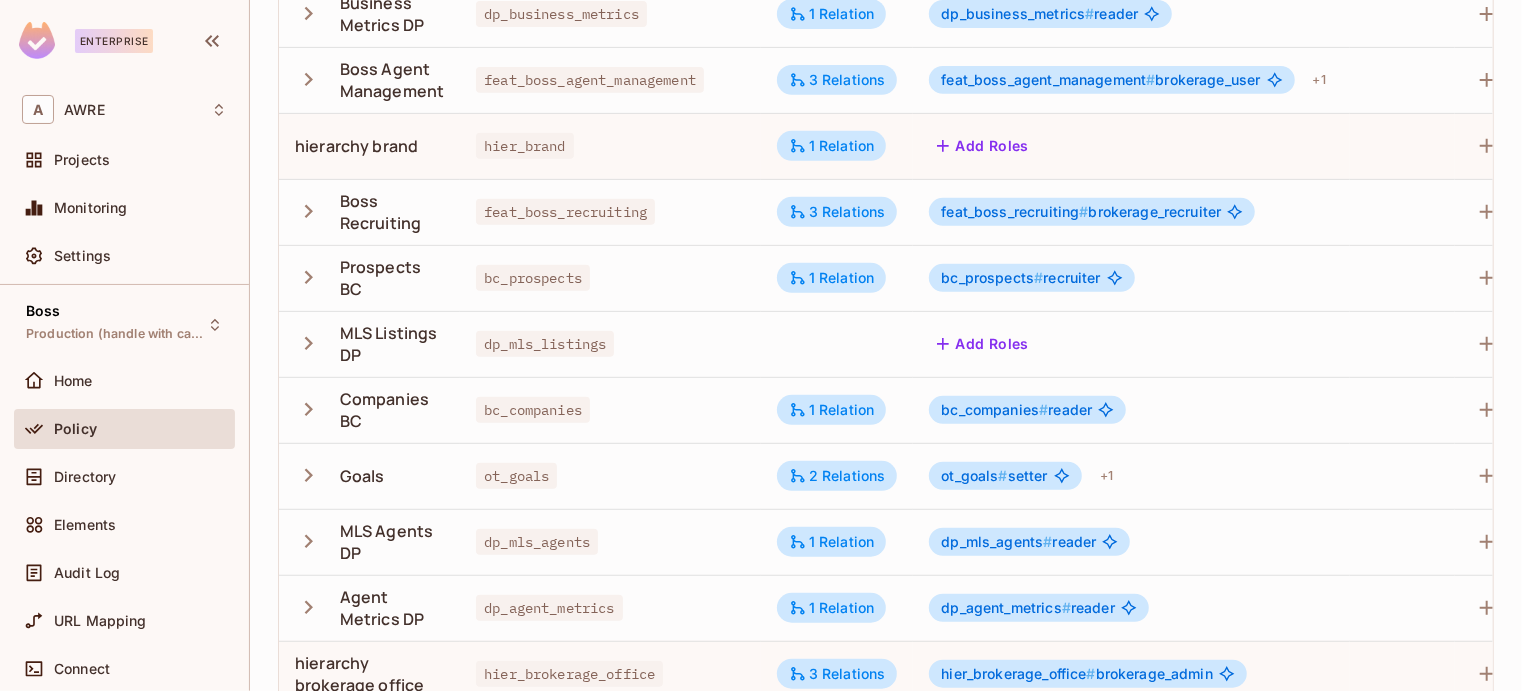 scroll, scrollTop: 0, scrollLeft: 0, axis: both 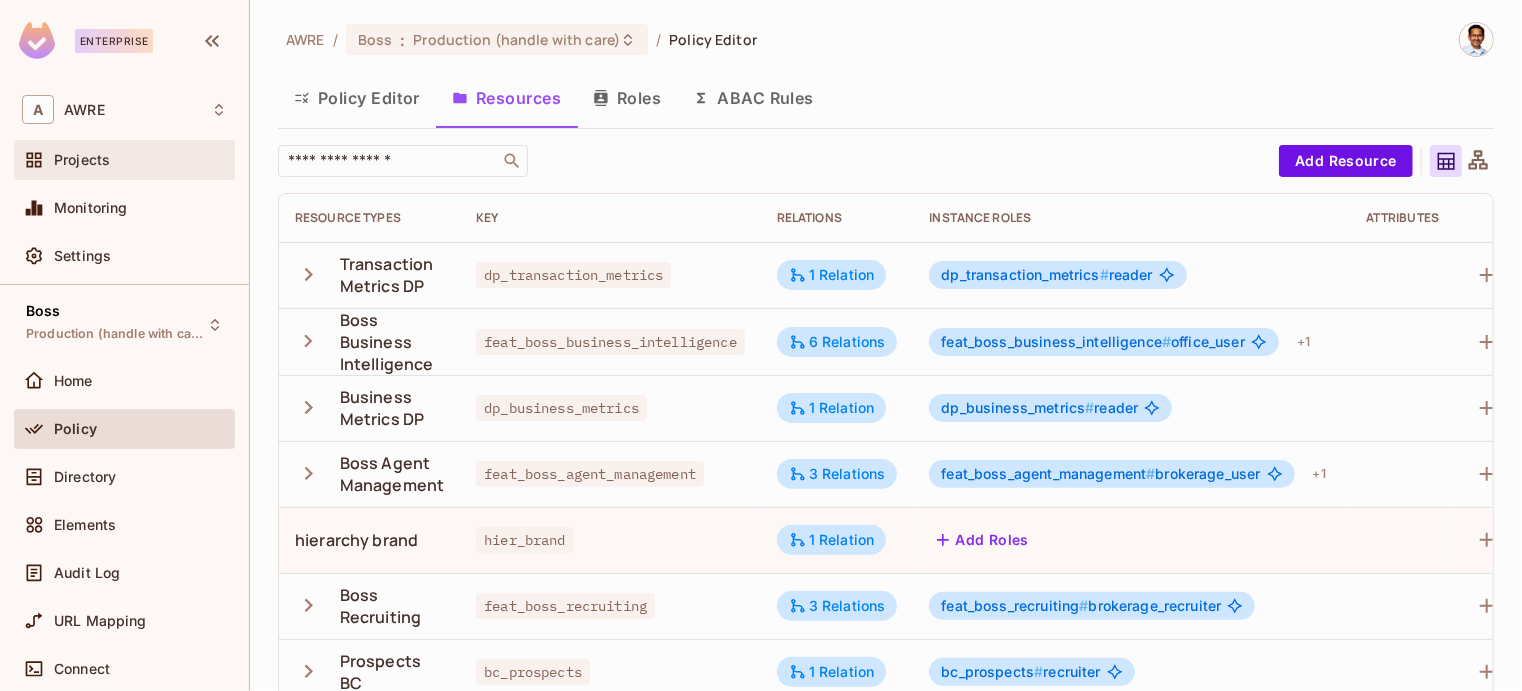 click on "Projects" at bounding box center (82, 160) 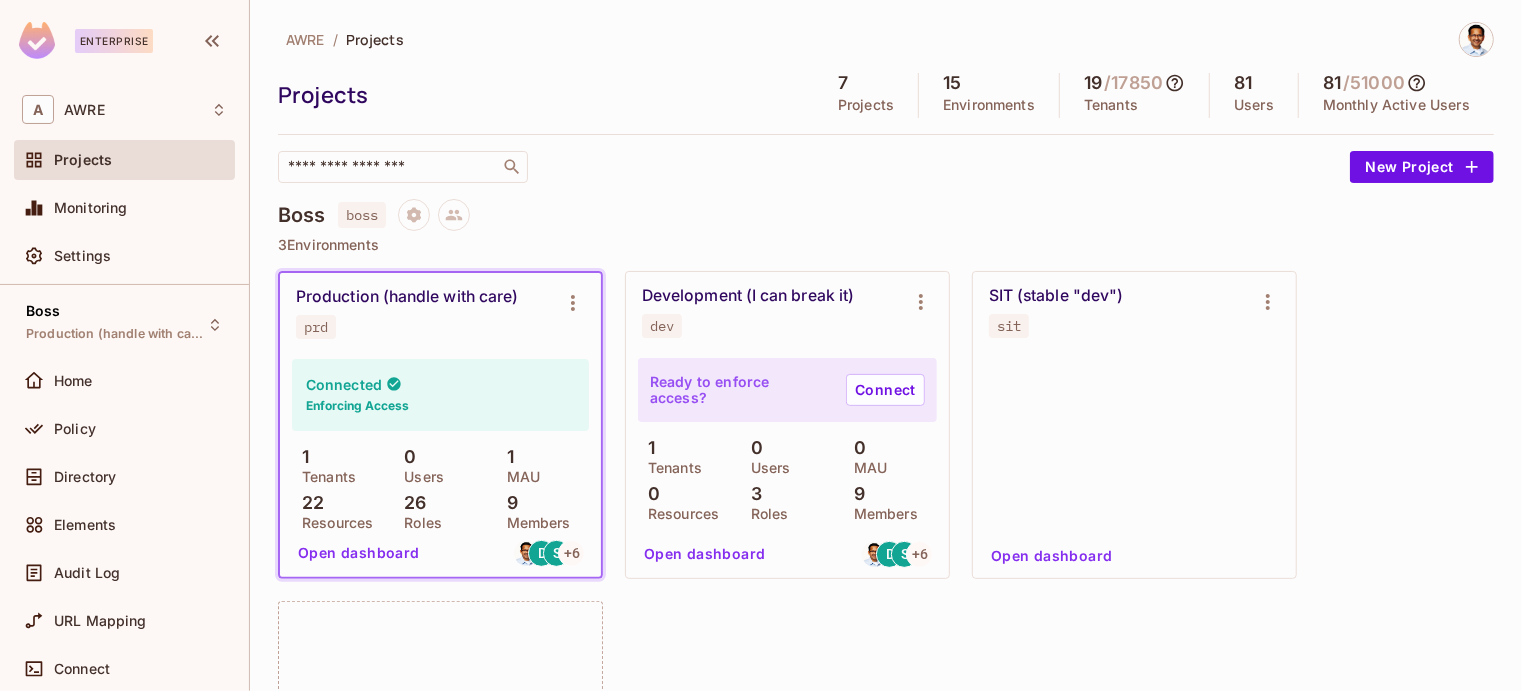click on "Settings" at bounding box center (124, 256) 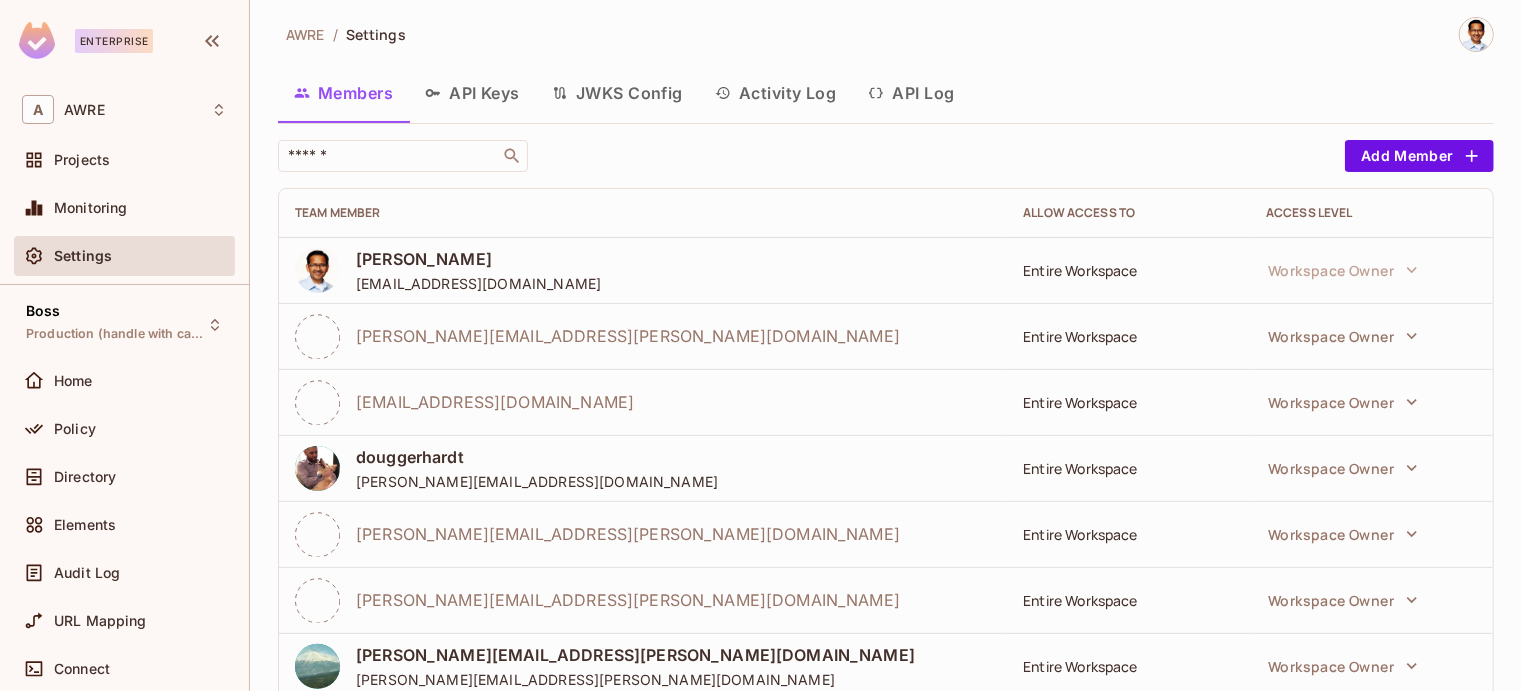 scroll, scrollTop: 0, scrollLeft: 0, axis: both 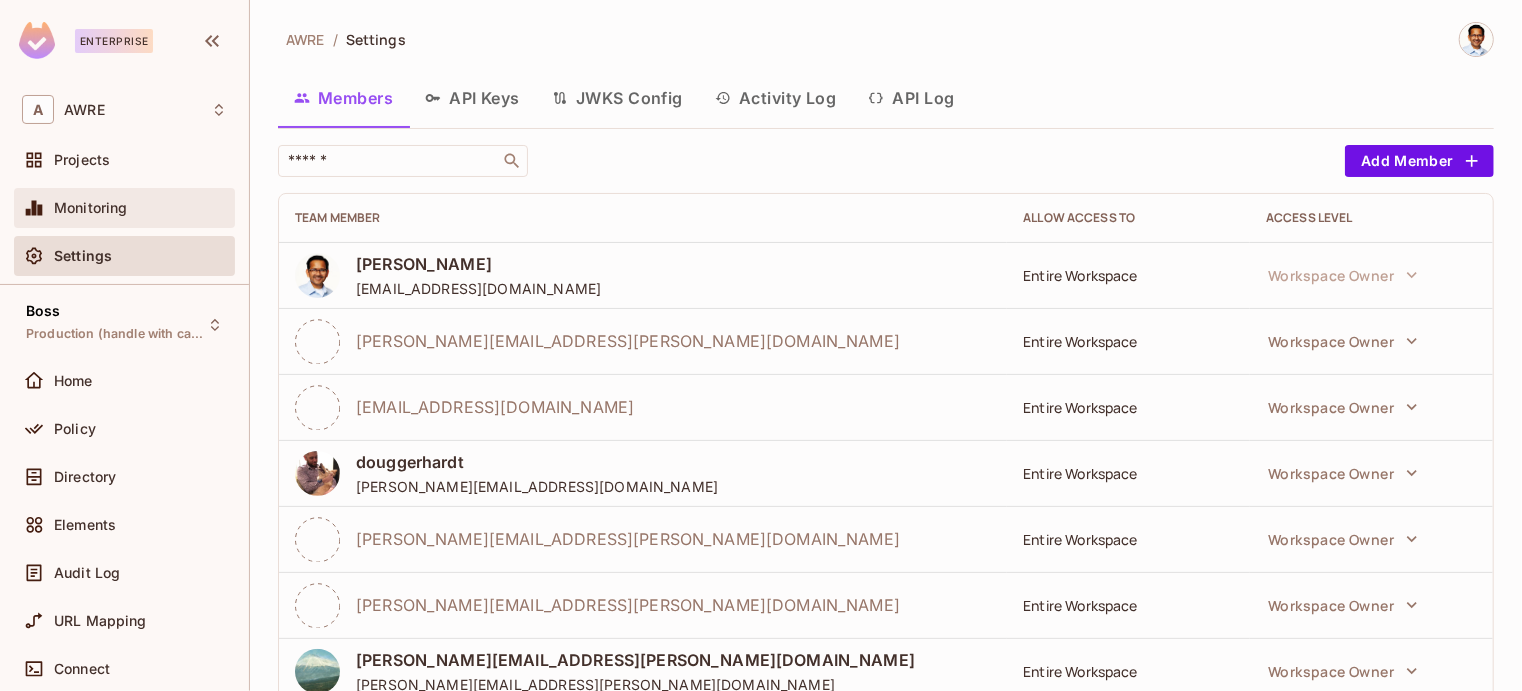 click on "Monitoring" at bounding box center (124, 208) 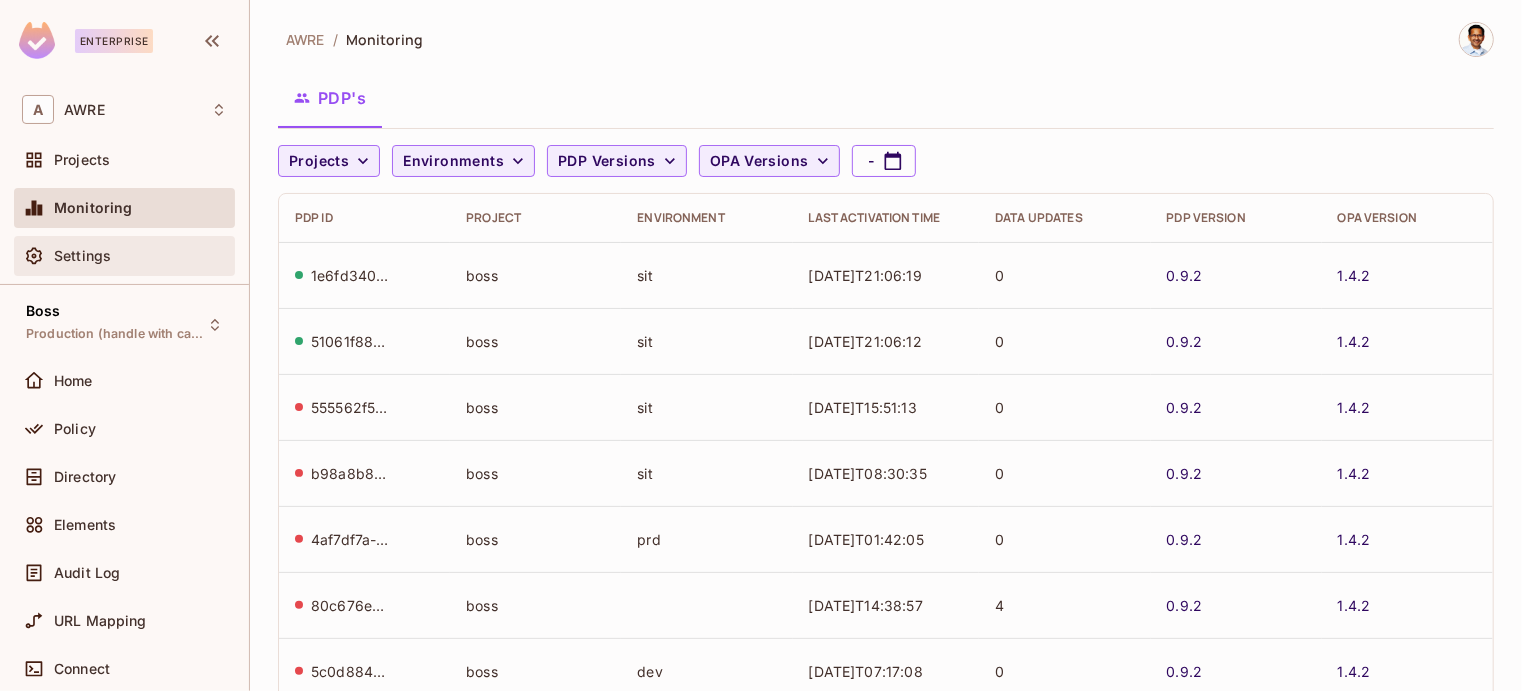 click on "Settings" at bounding box center [82, 256] 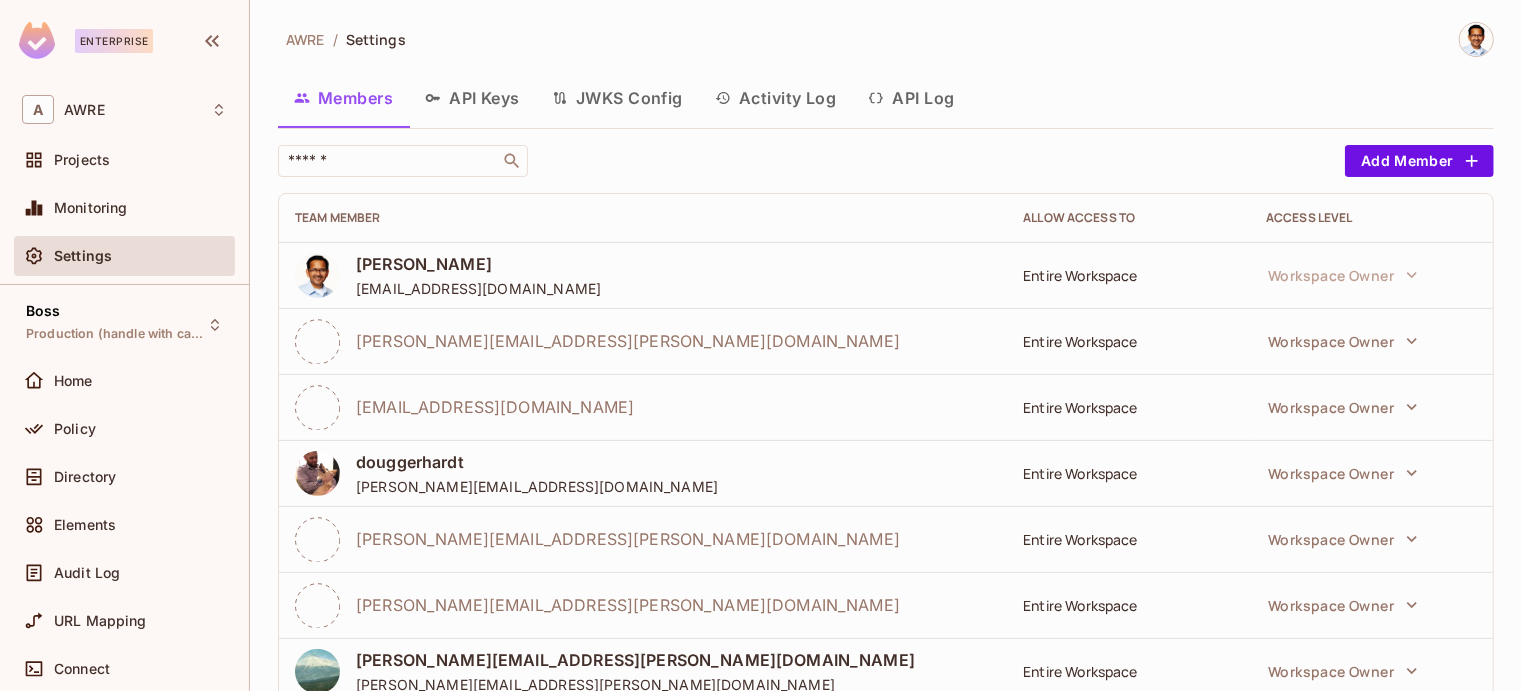 click on "API Keys" at bounding box center [472, 98] 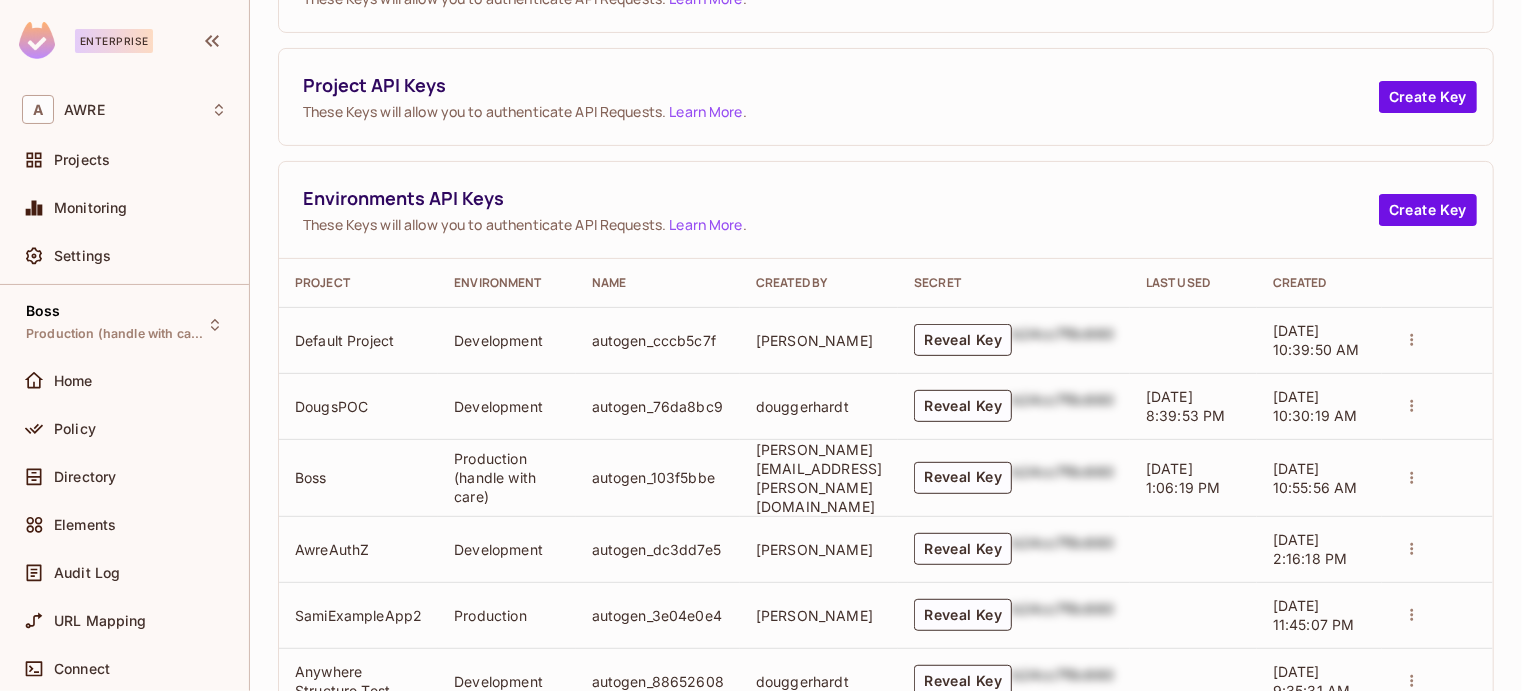 scroll, scrollTop: 300, scrollLeft: 0, axis: vertical 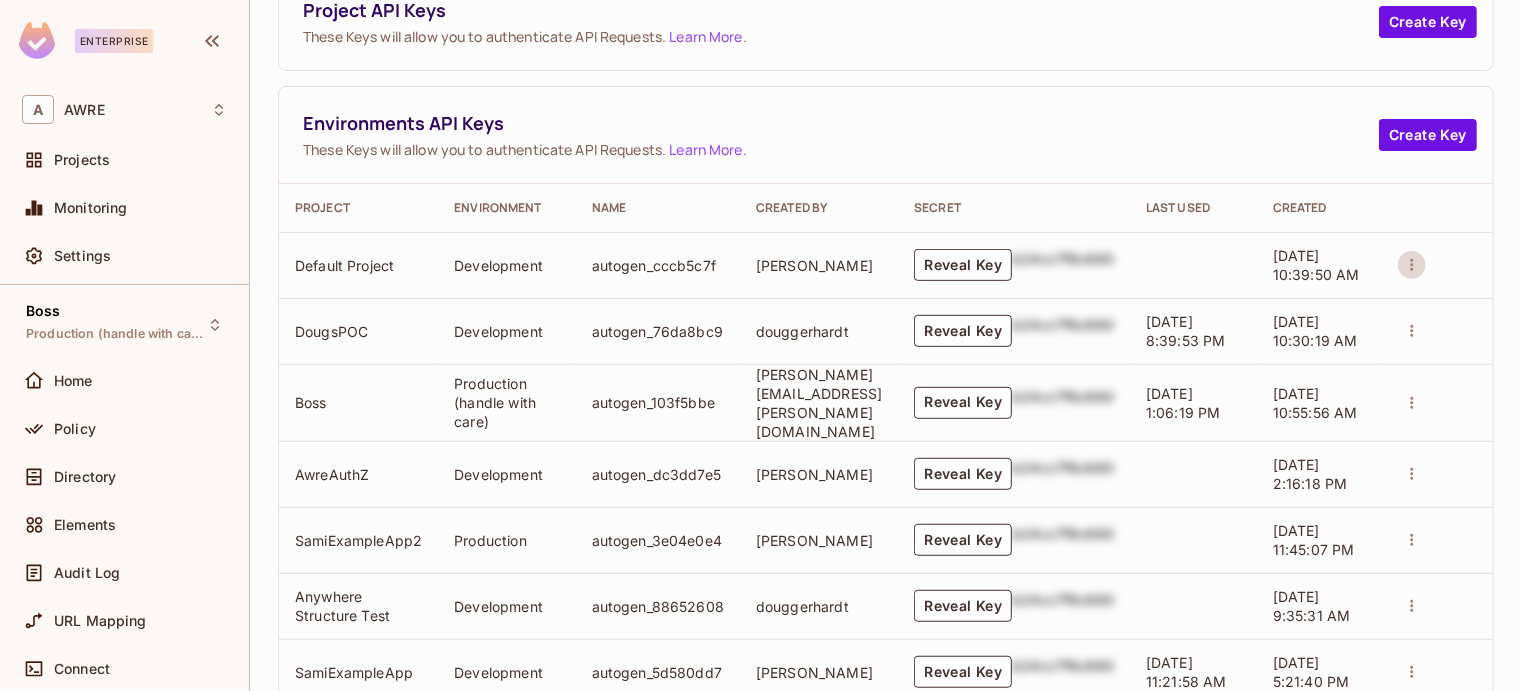 click 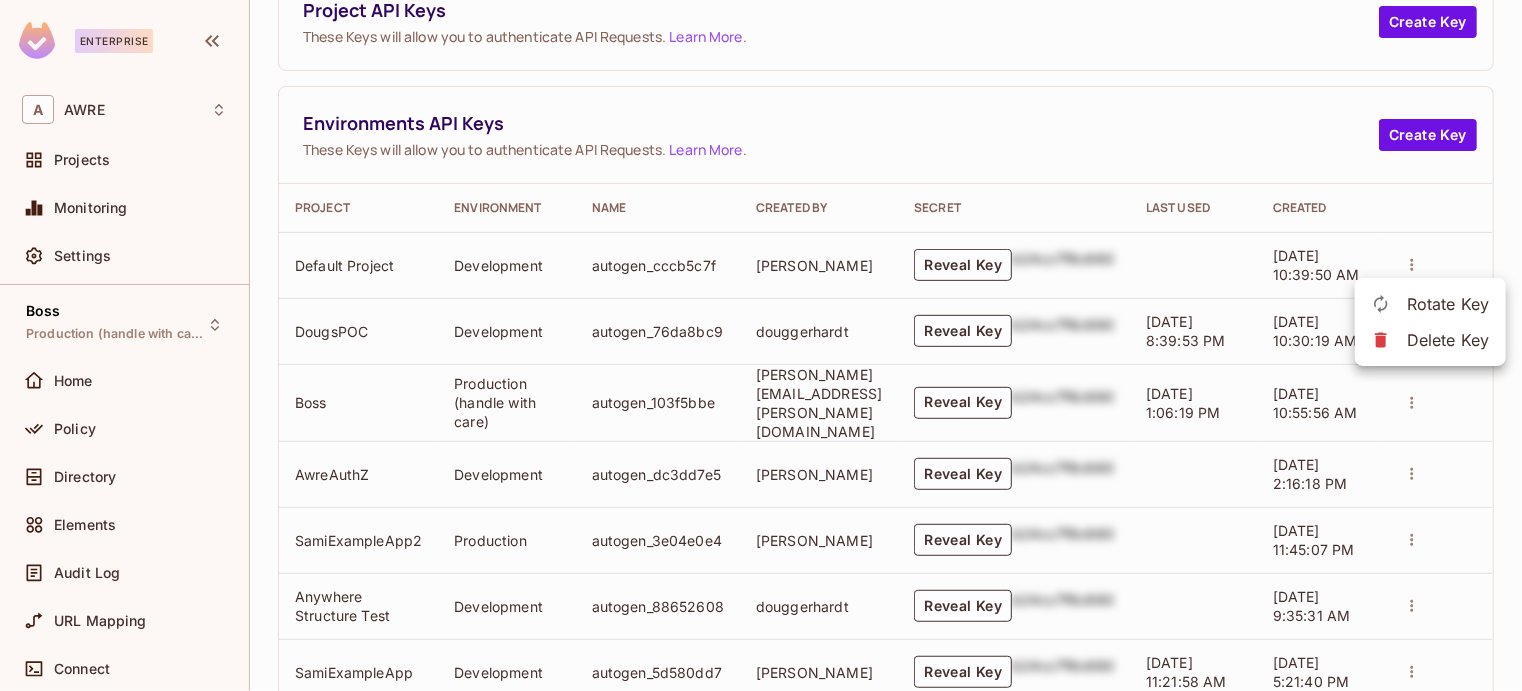click at bounding box center [761, 345] 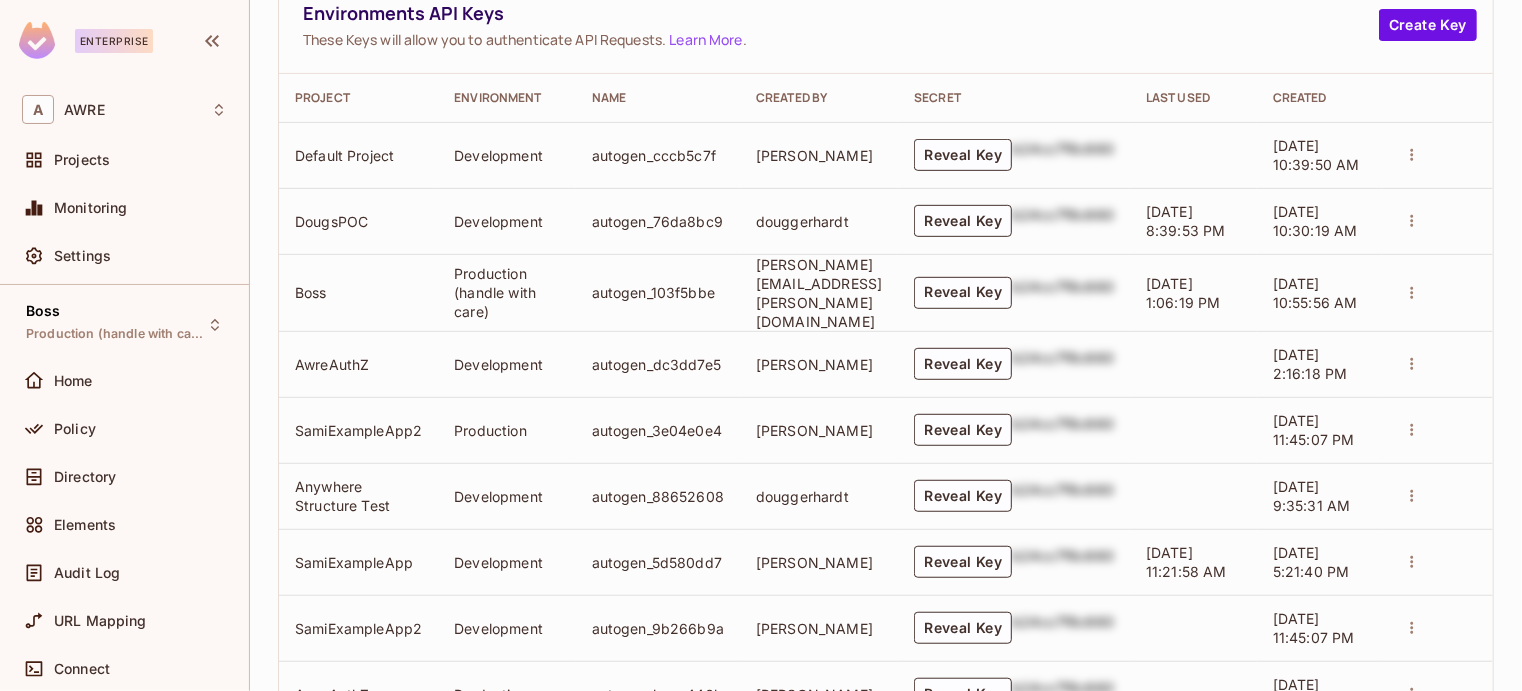 scroll, scrollTop: 610, scrollLeft: 0, axis: vertical 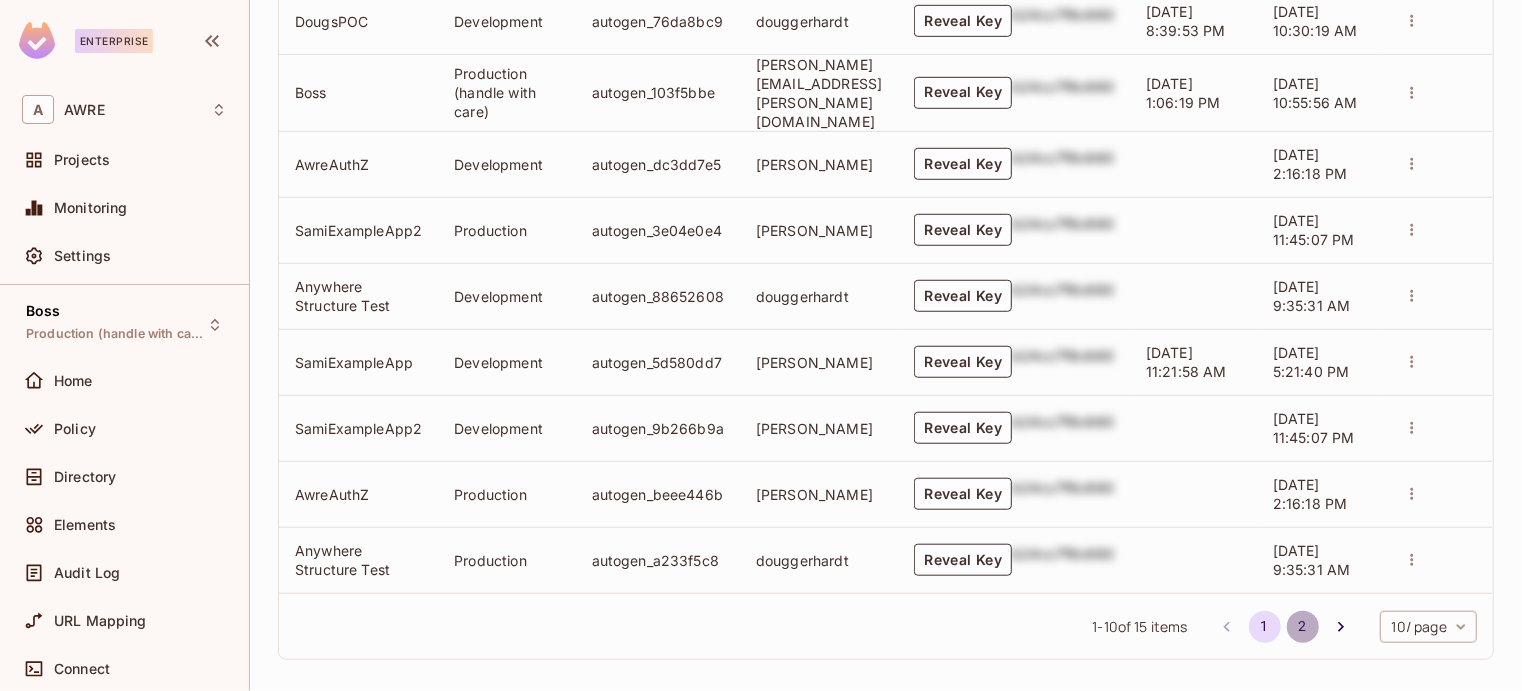 click on "2" at bounding box center (1303, 627) 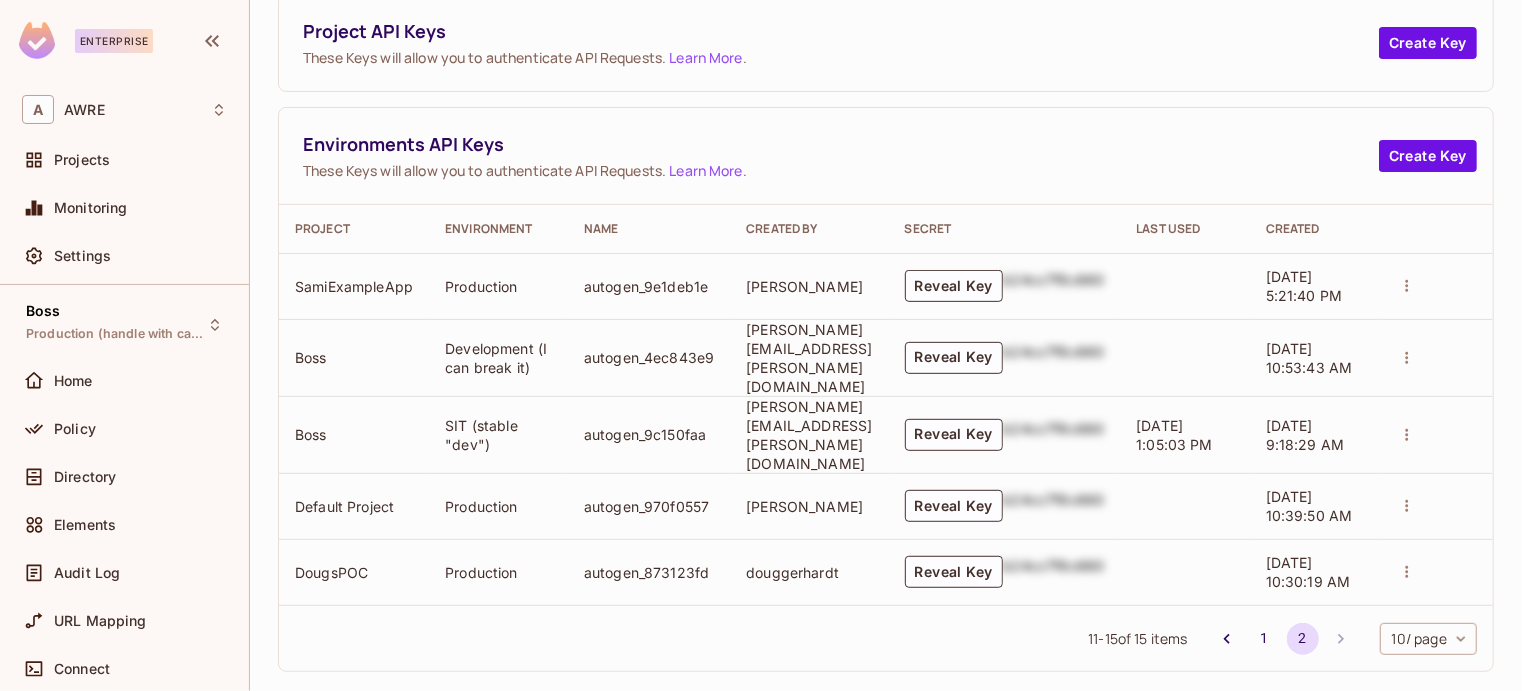 scroll, scrollTop: 280, scrollLeft: 0, axis: vertical 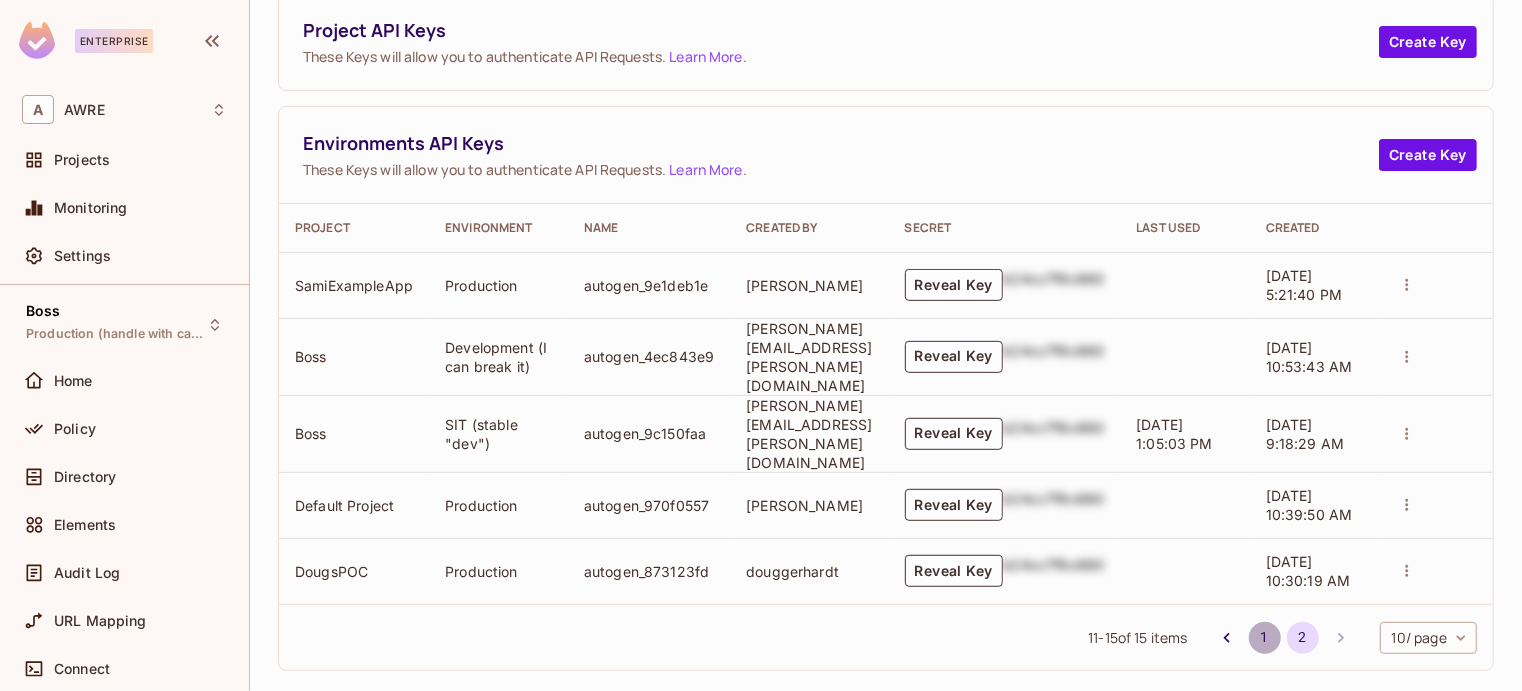 click on "1" at bounding box center (1265, 638) 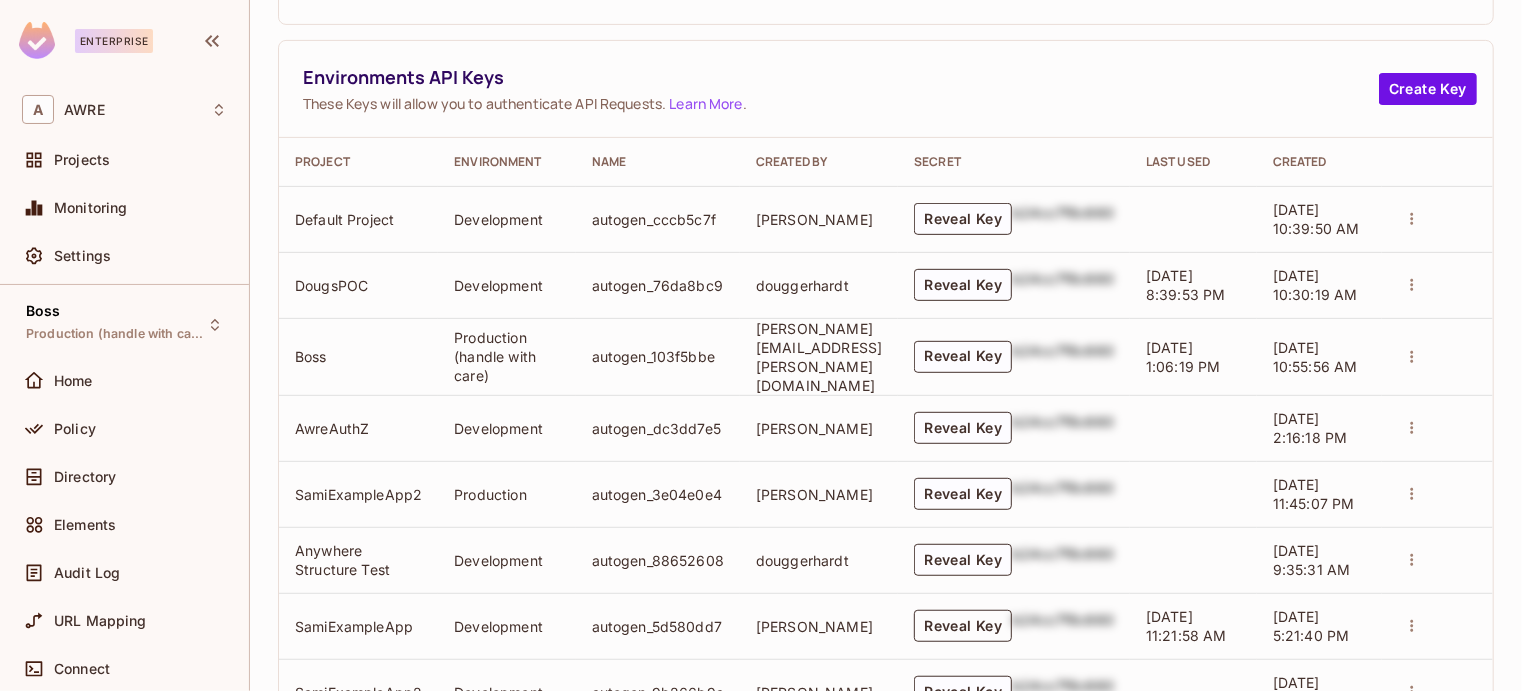 scroll, scrollTop: 310, scrollLeft: 0, axis: vertical 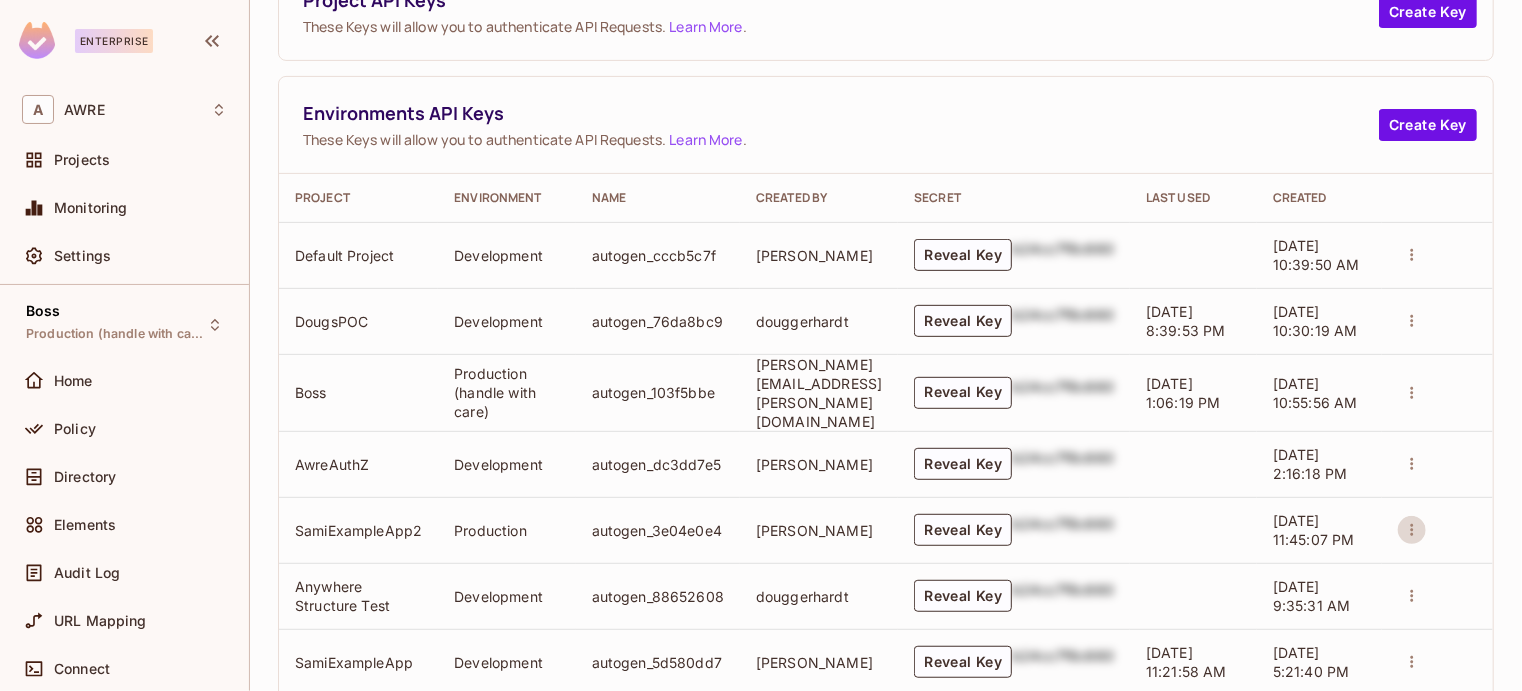 click 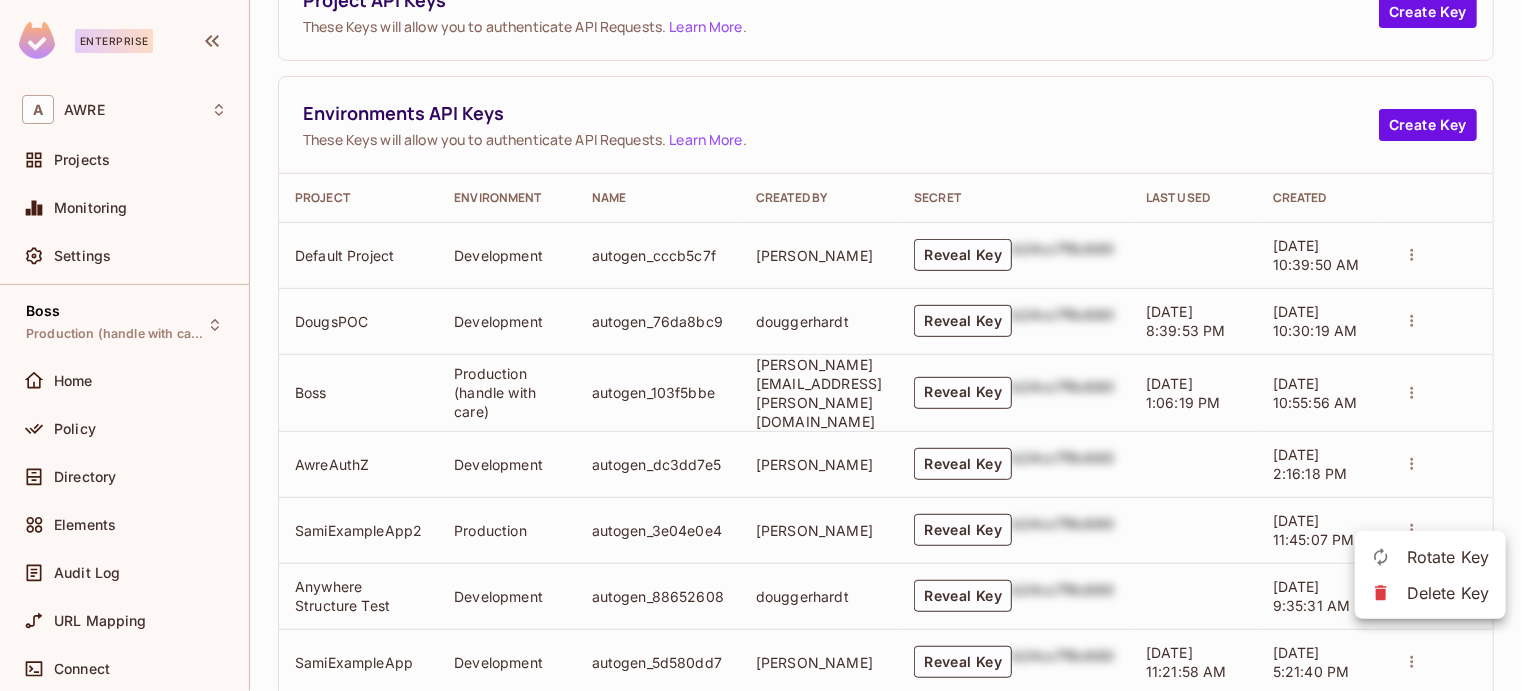 drag, startPoint x: 1514, startPoint y: 491, endPoint x: 1520, endPoint y: 530, distance: 39.45884 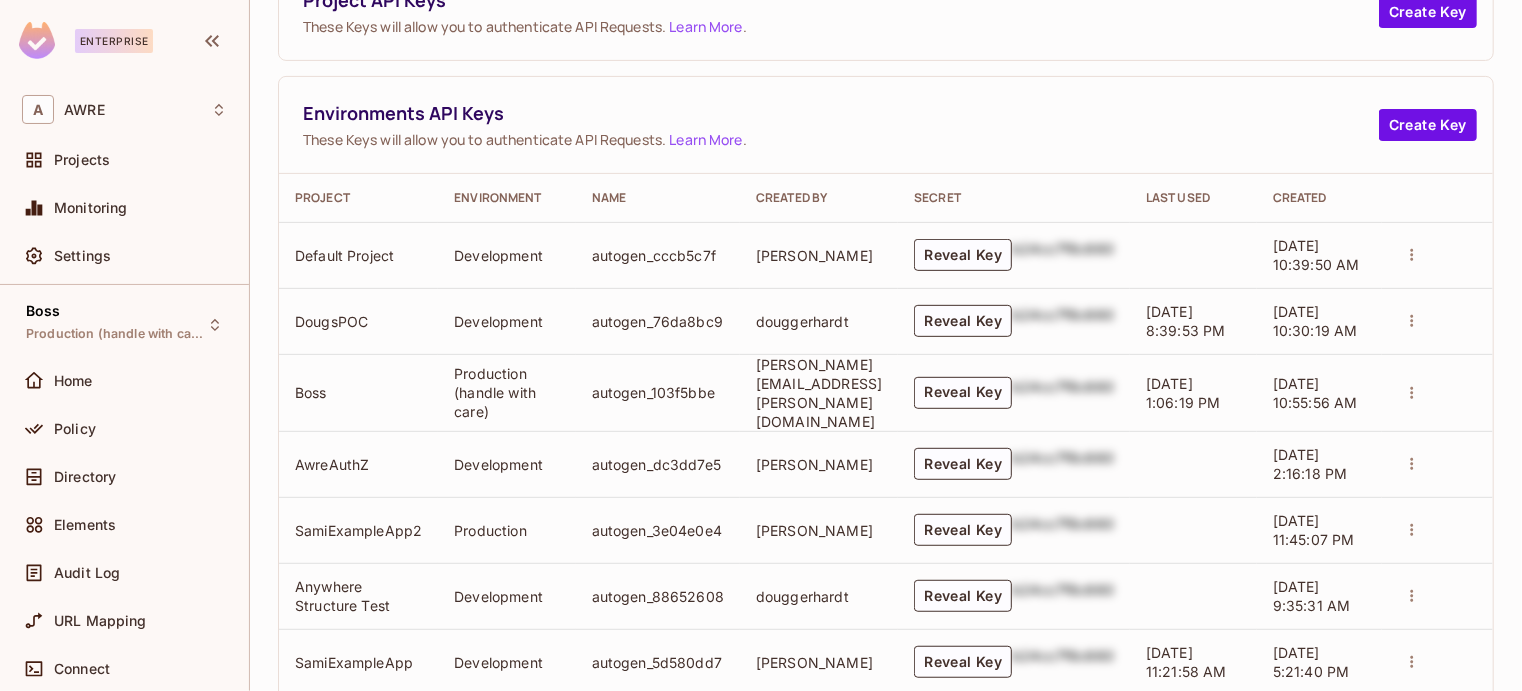 scroll, scrollTop: 610, scrollLeft: 0, axis: vertical 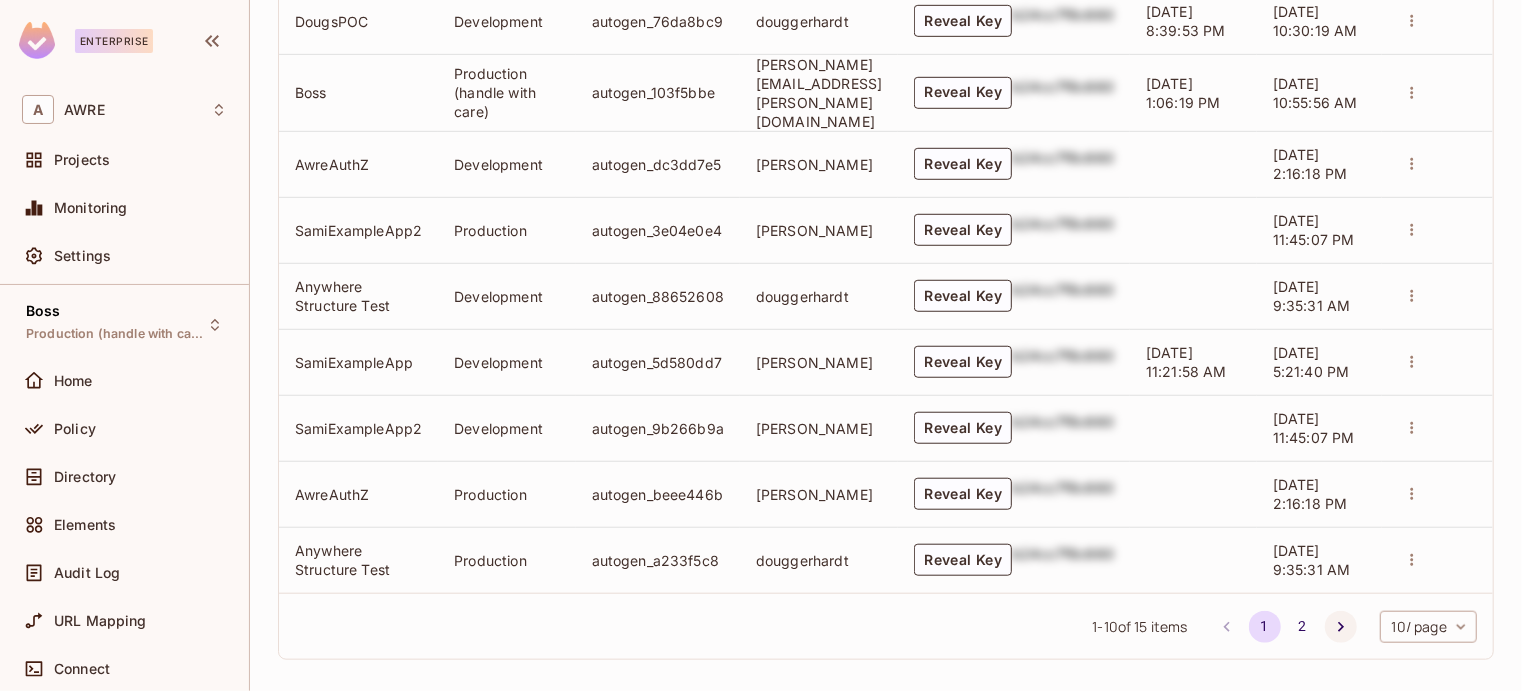 click 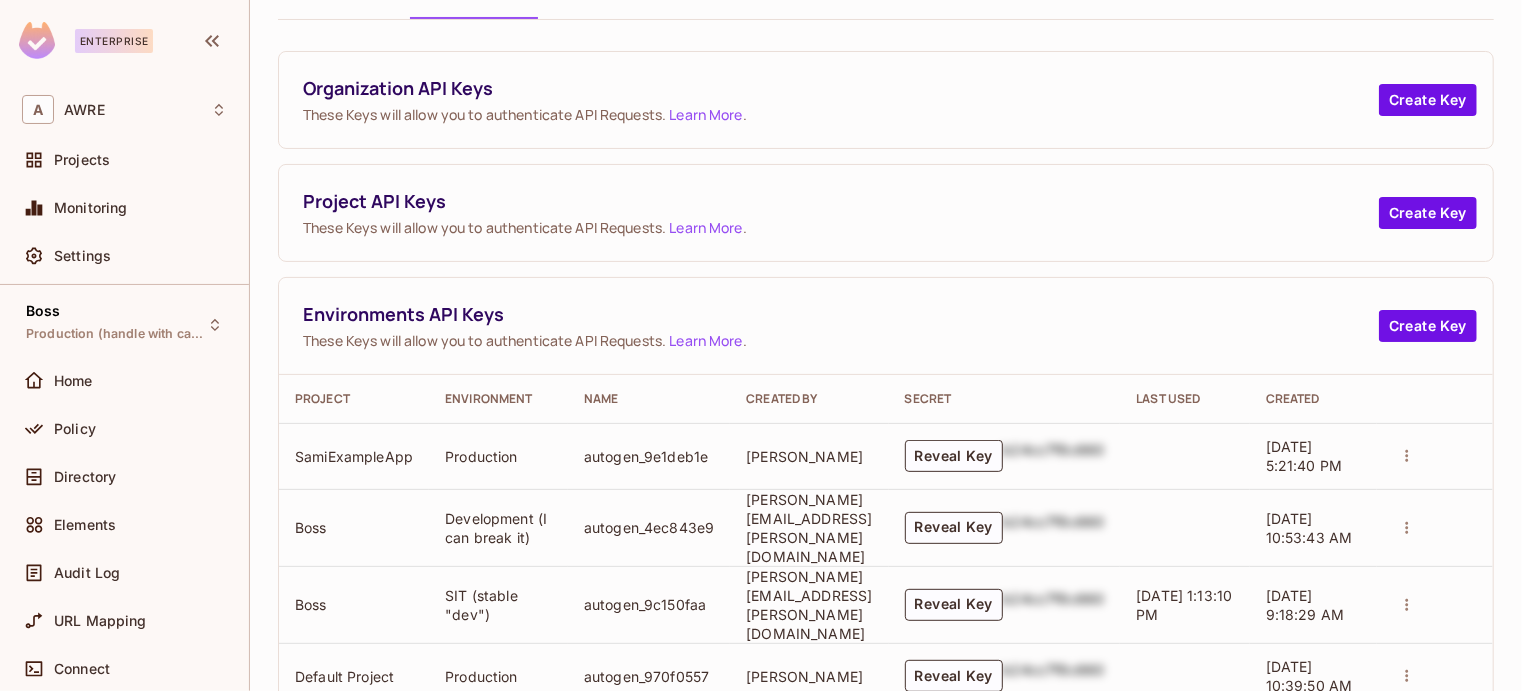 scroll, scrollTop: 280, scrollLeft: 0, axis: vertical 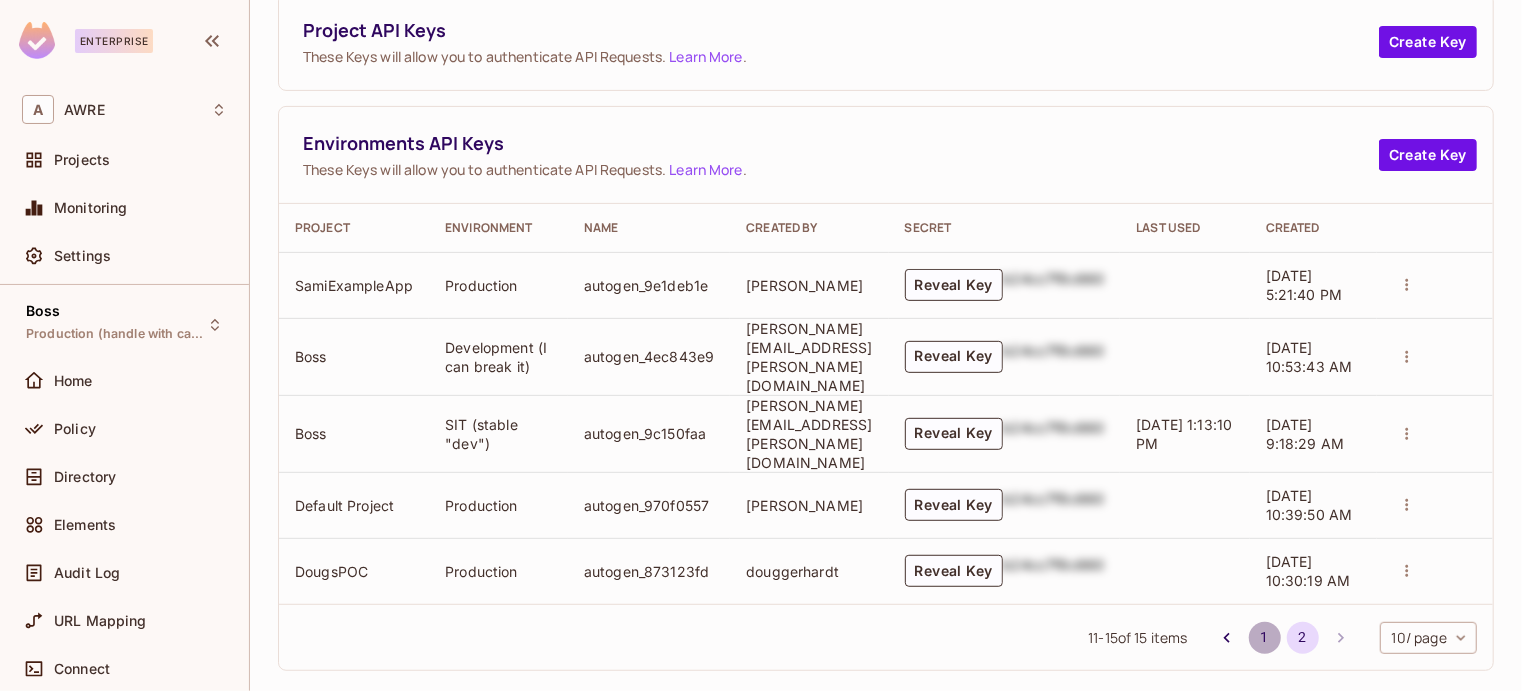 click on "1" at bounding box center [1265, 638] 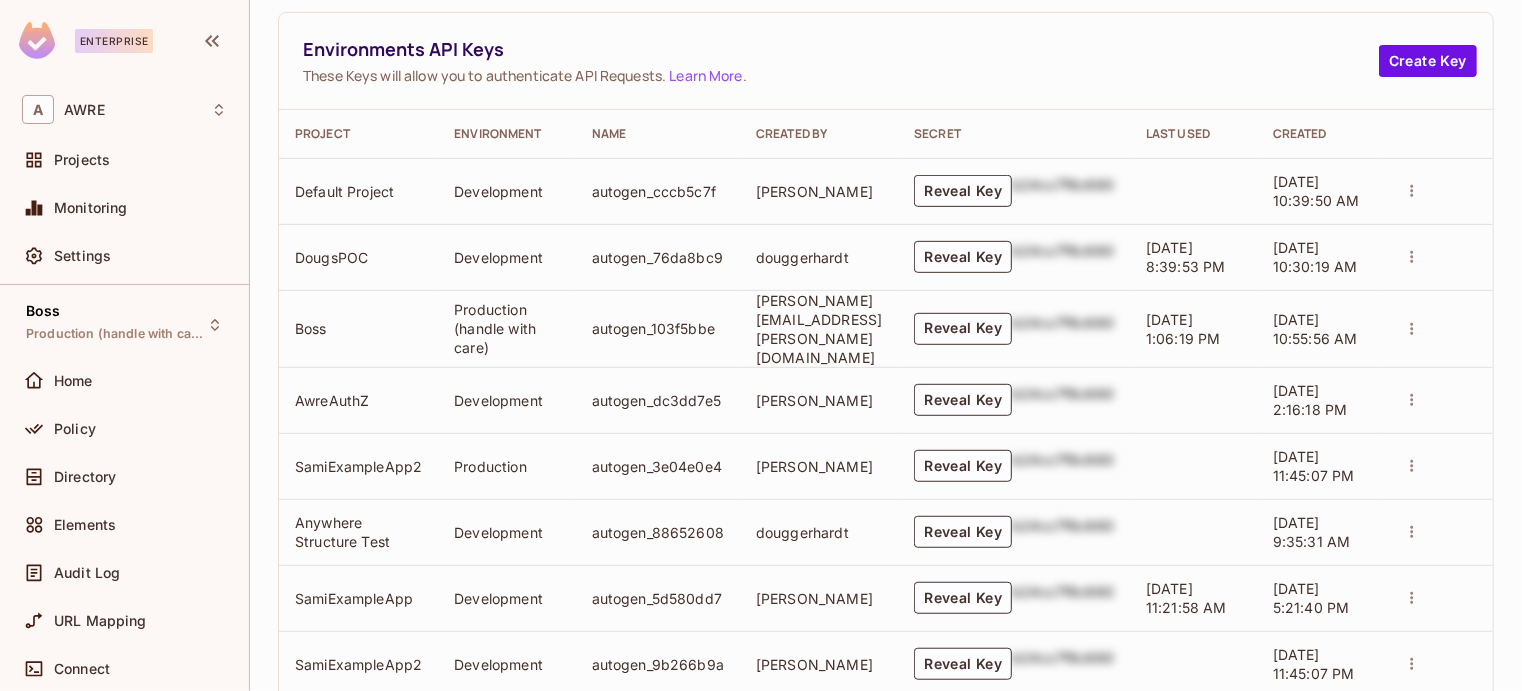 scroll, scrollTop: 380, scrollLeft: 0, axis: vertical 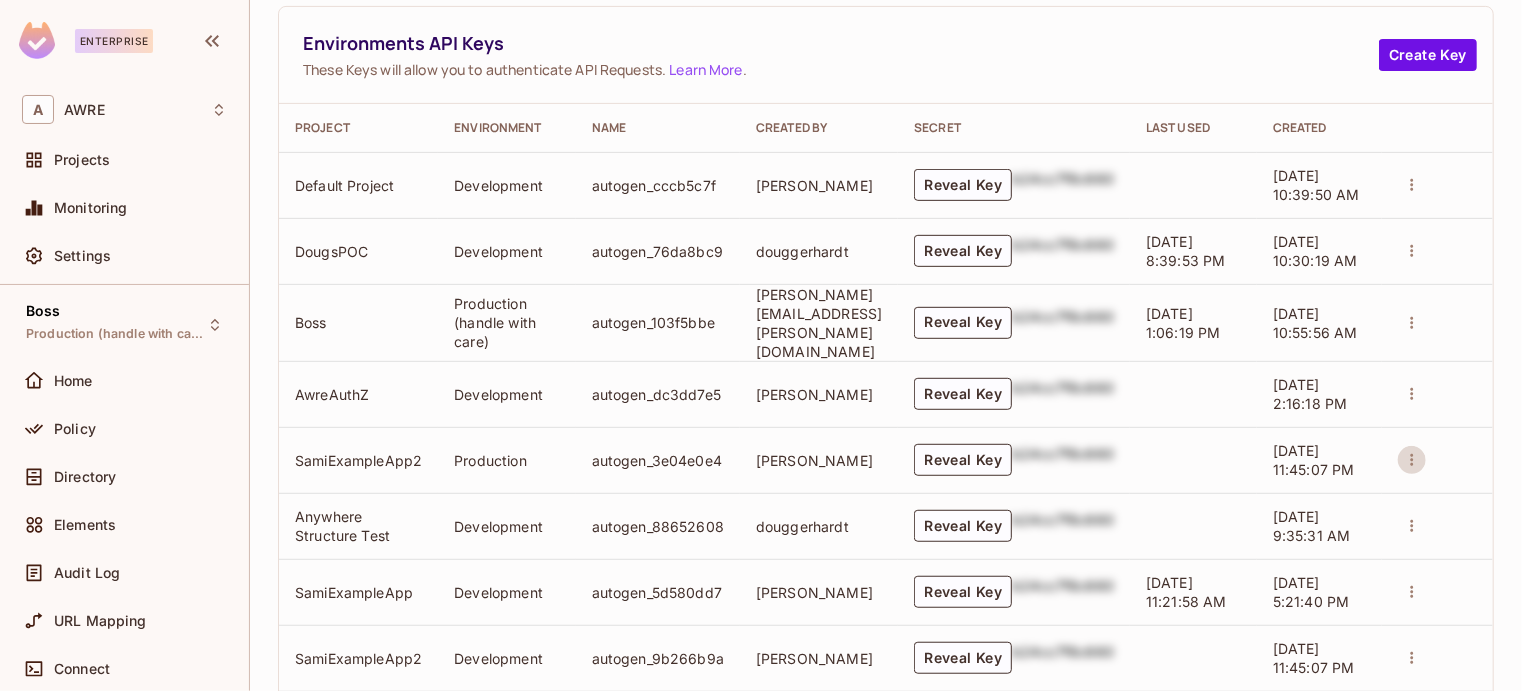 click 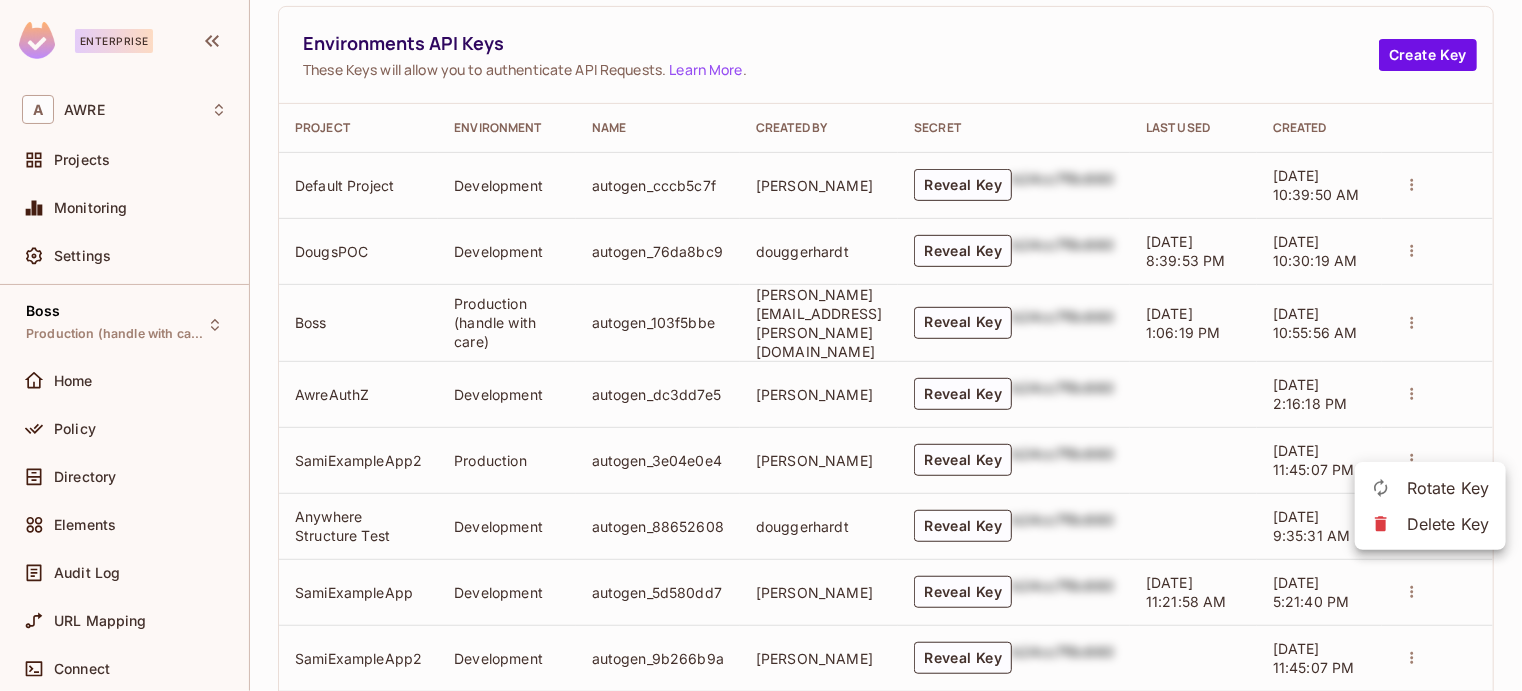 click at bounding box center [761, 345] 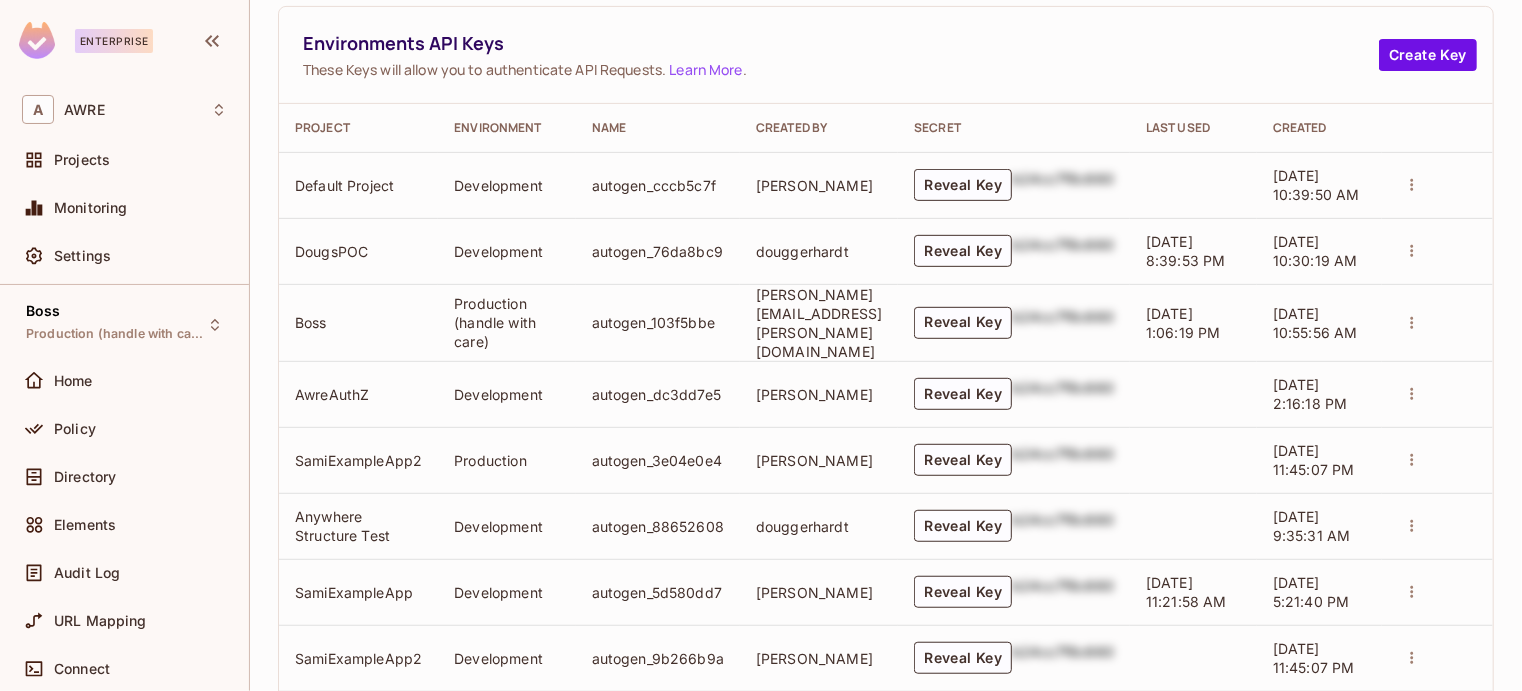 click 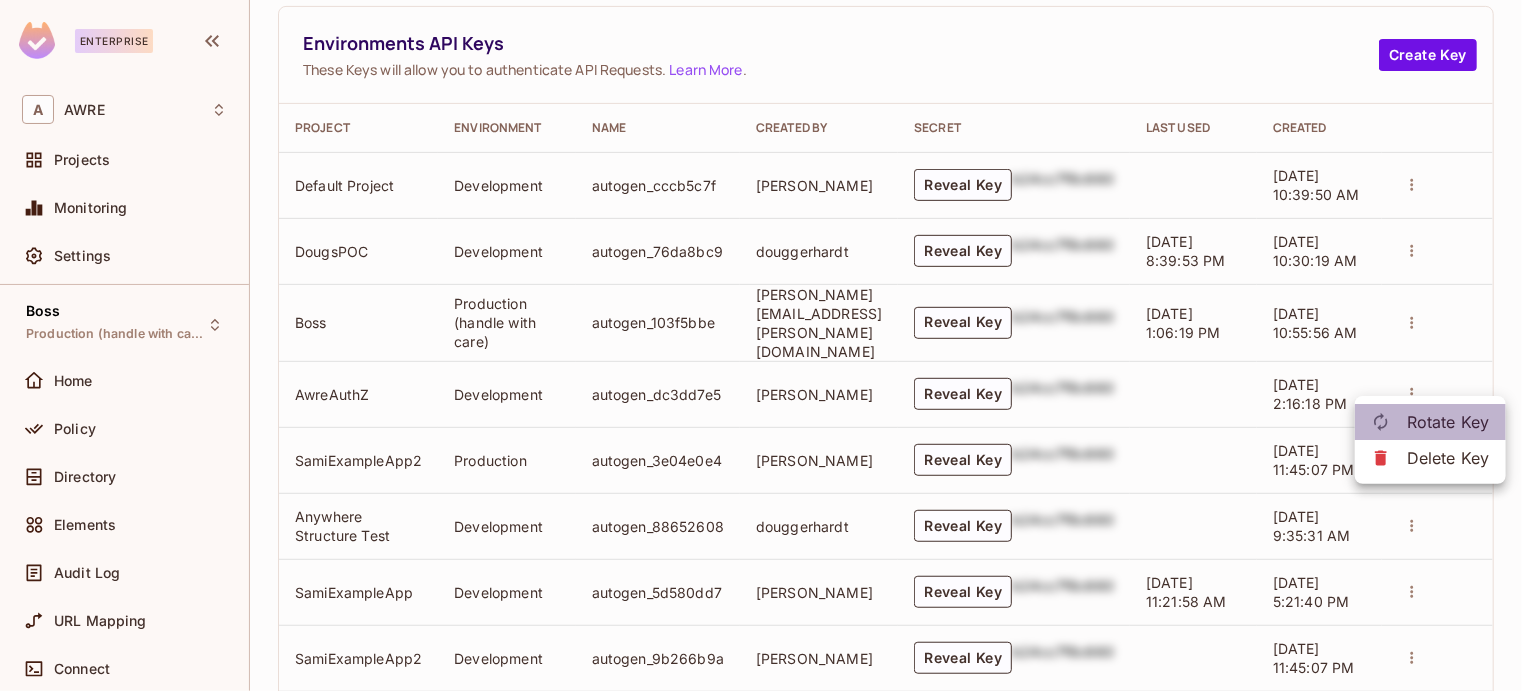 click on "Rotate Key" at bounding box center [1448, 422] 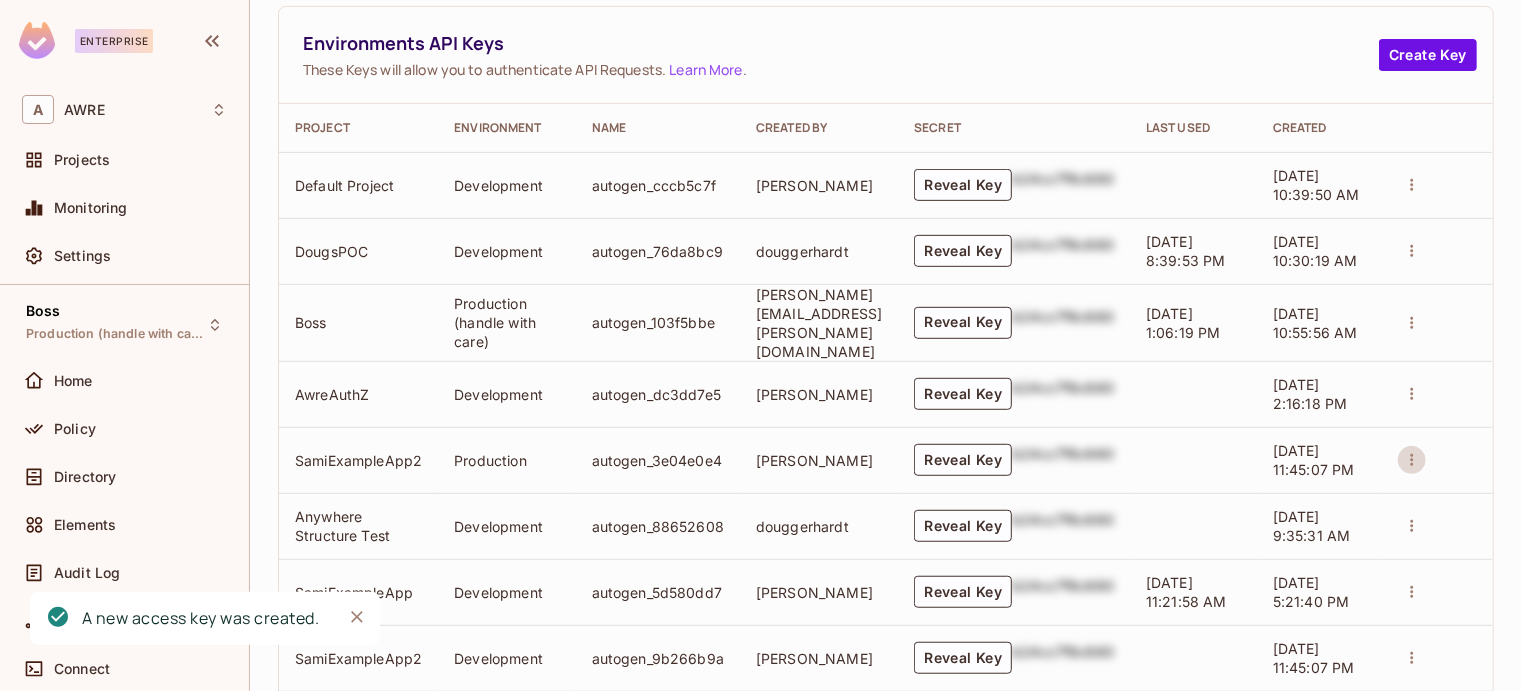 click 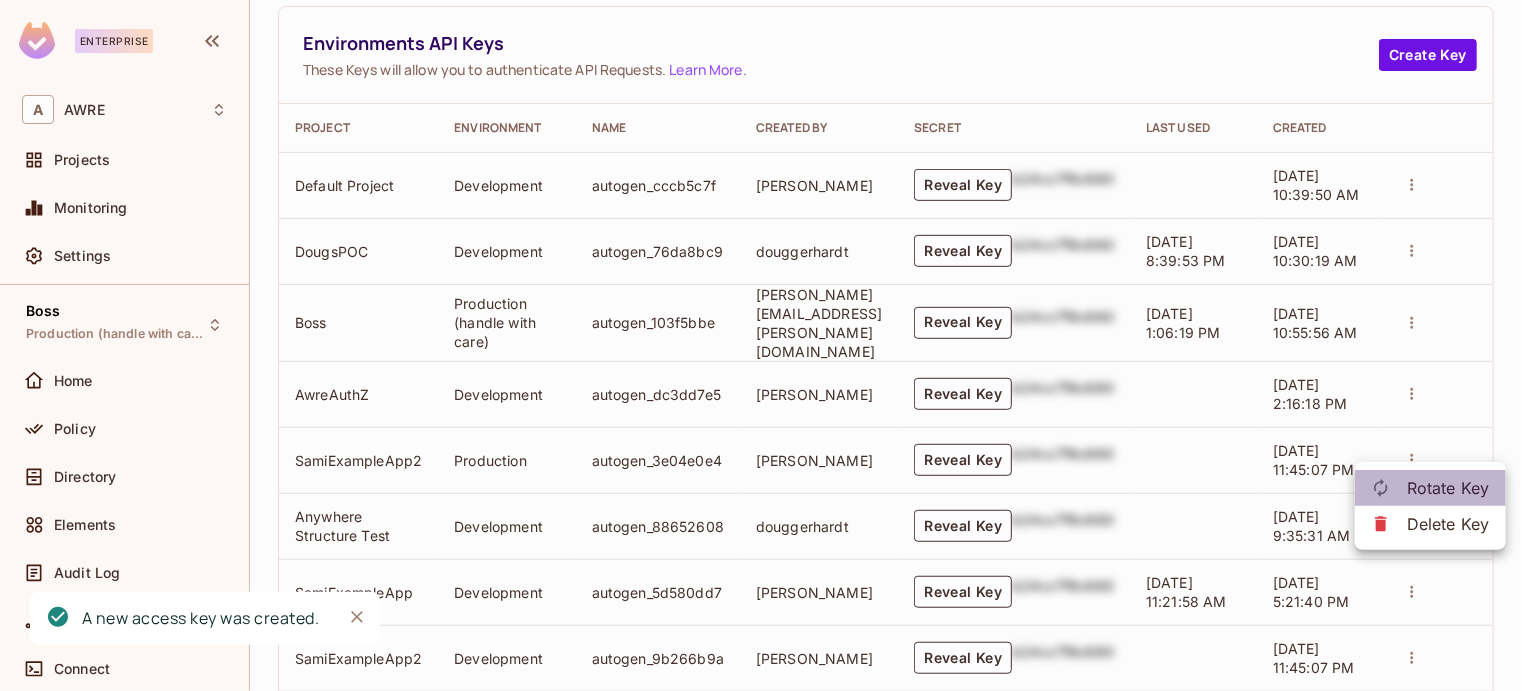 click on "Rotate Key" at bounding box center (1448, 488) 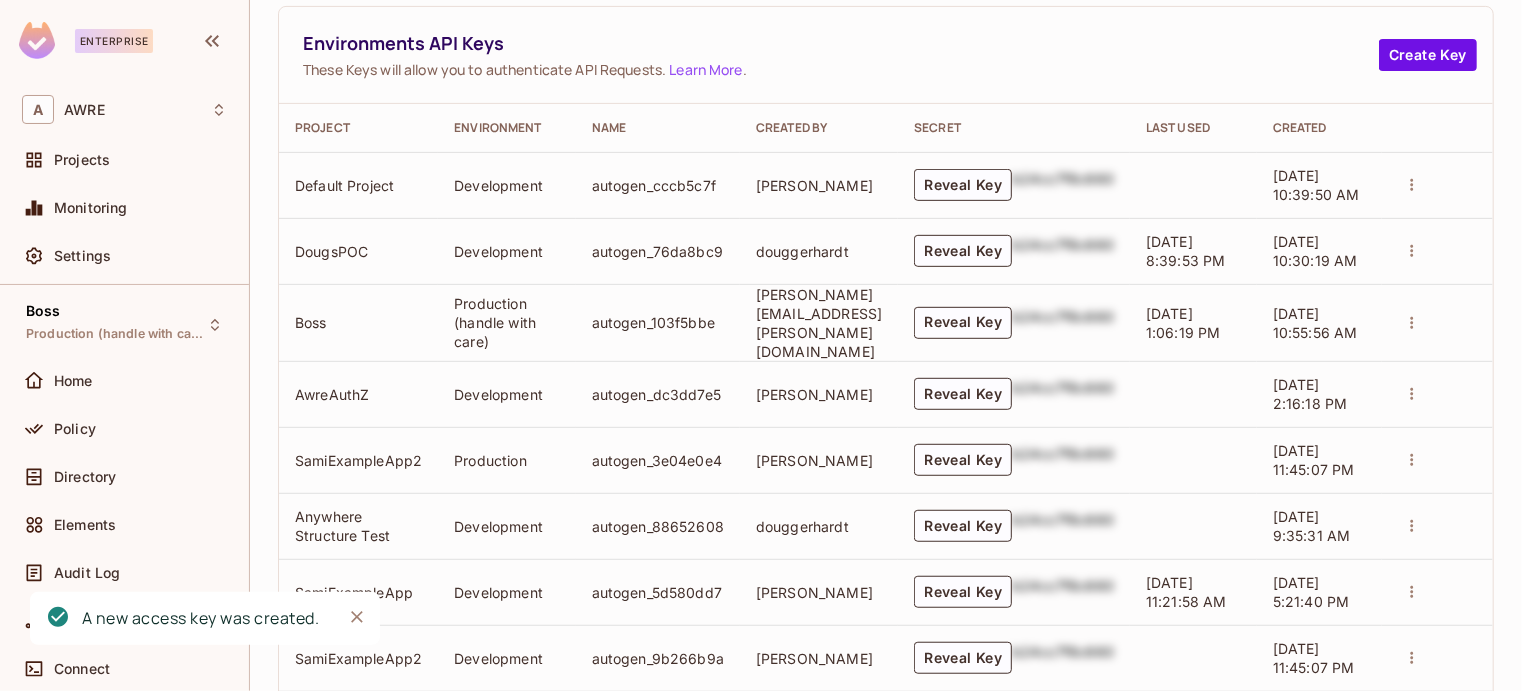 click 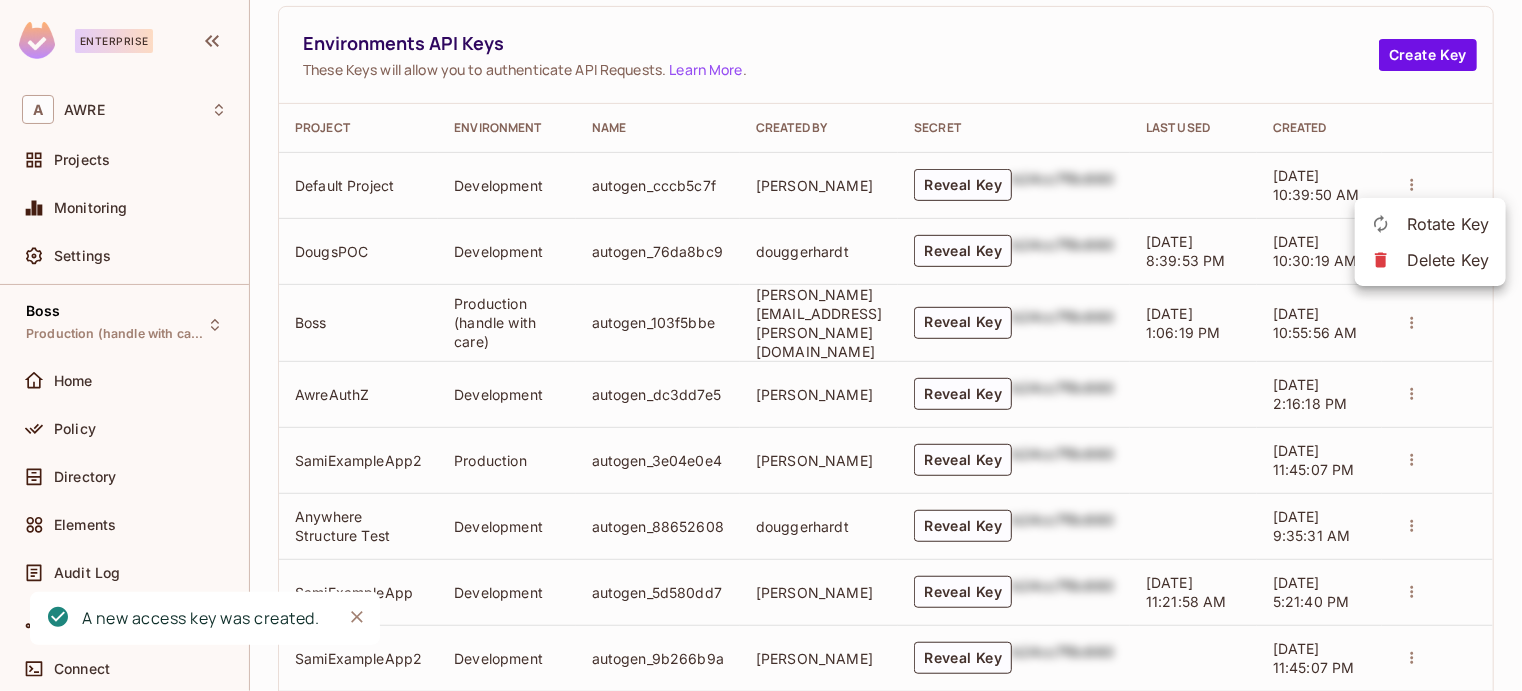 click on "Rotate Key" at bounding box center (1448, 224) 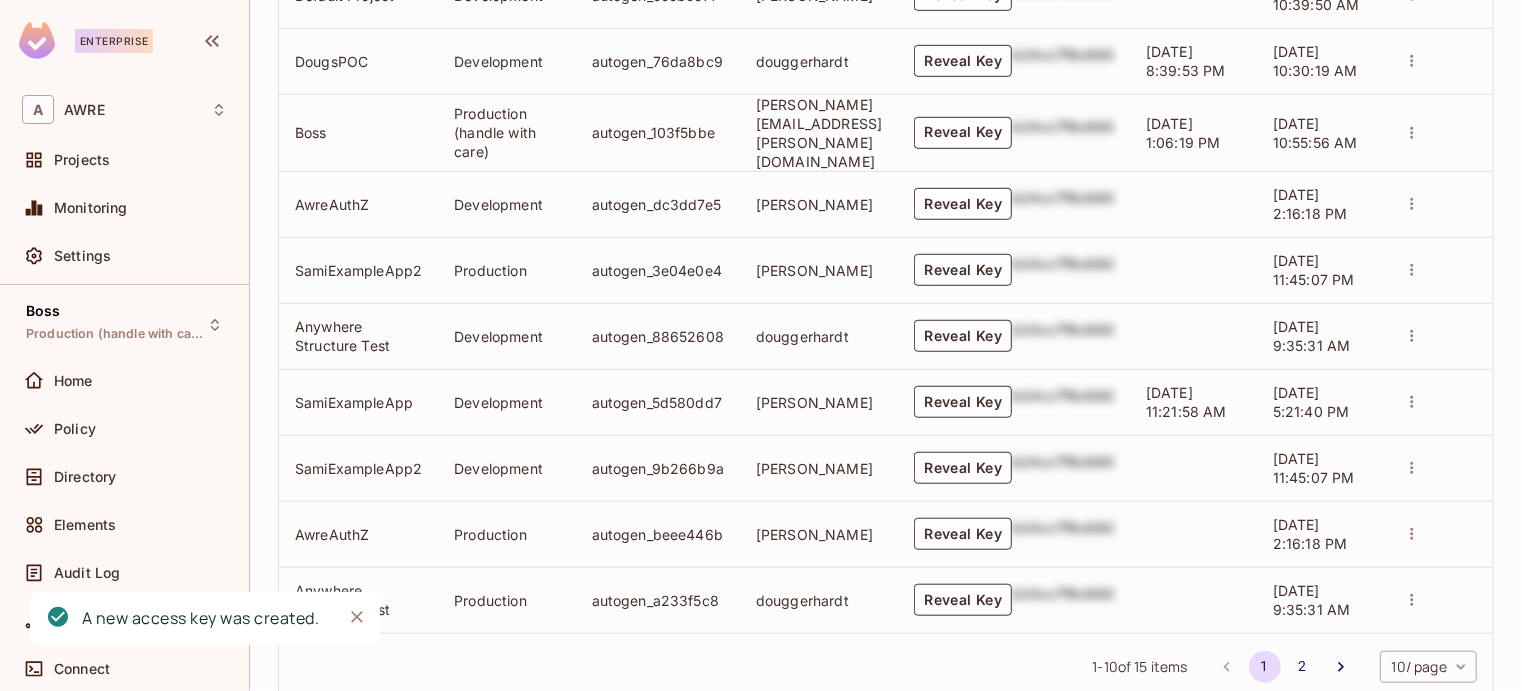 scroll, scrollTop: 580, scrollLeft: 0, axis: vertical 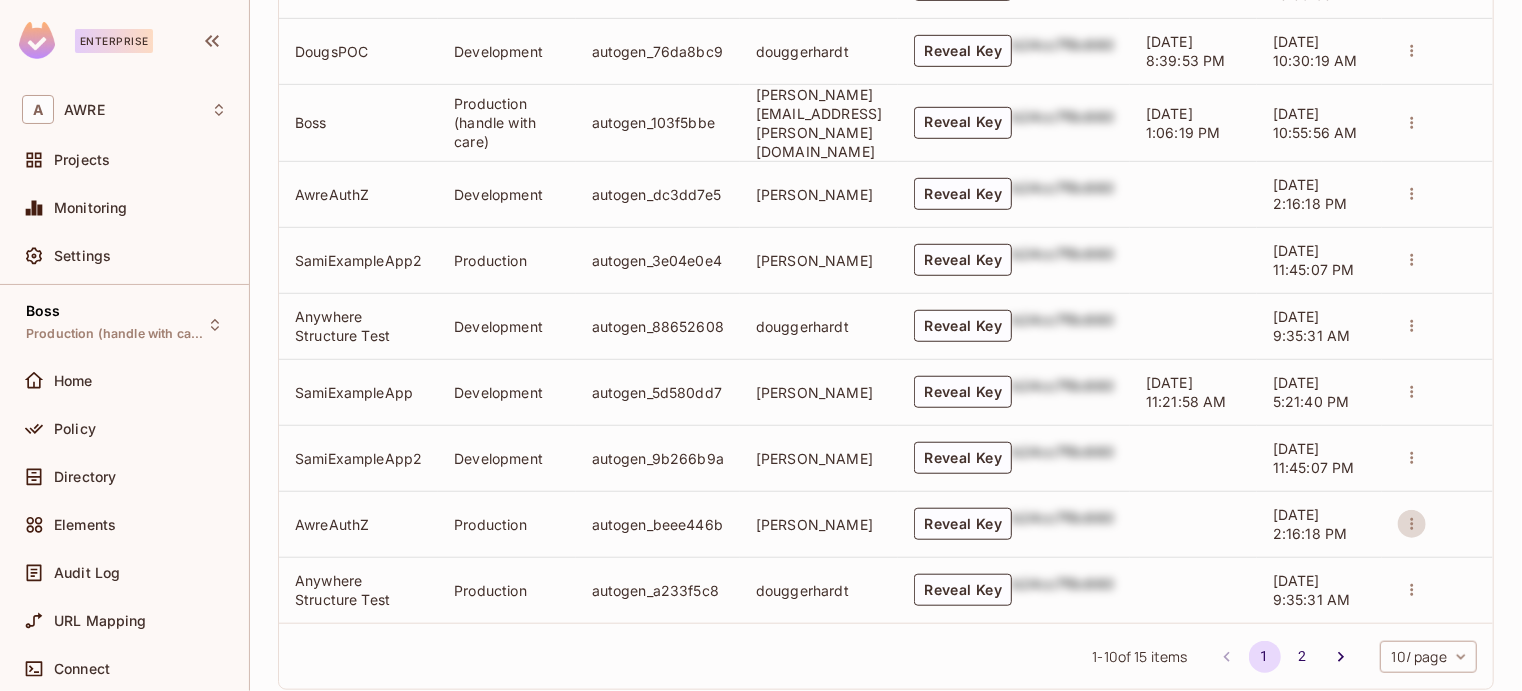 click 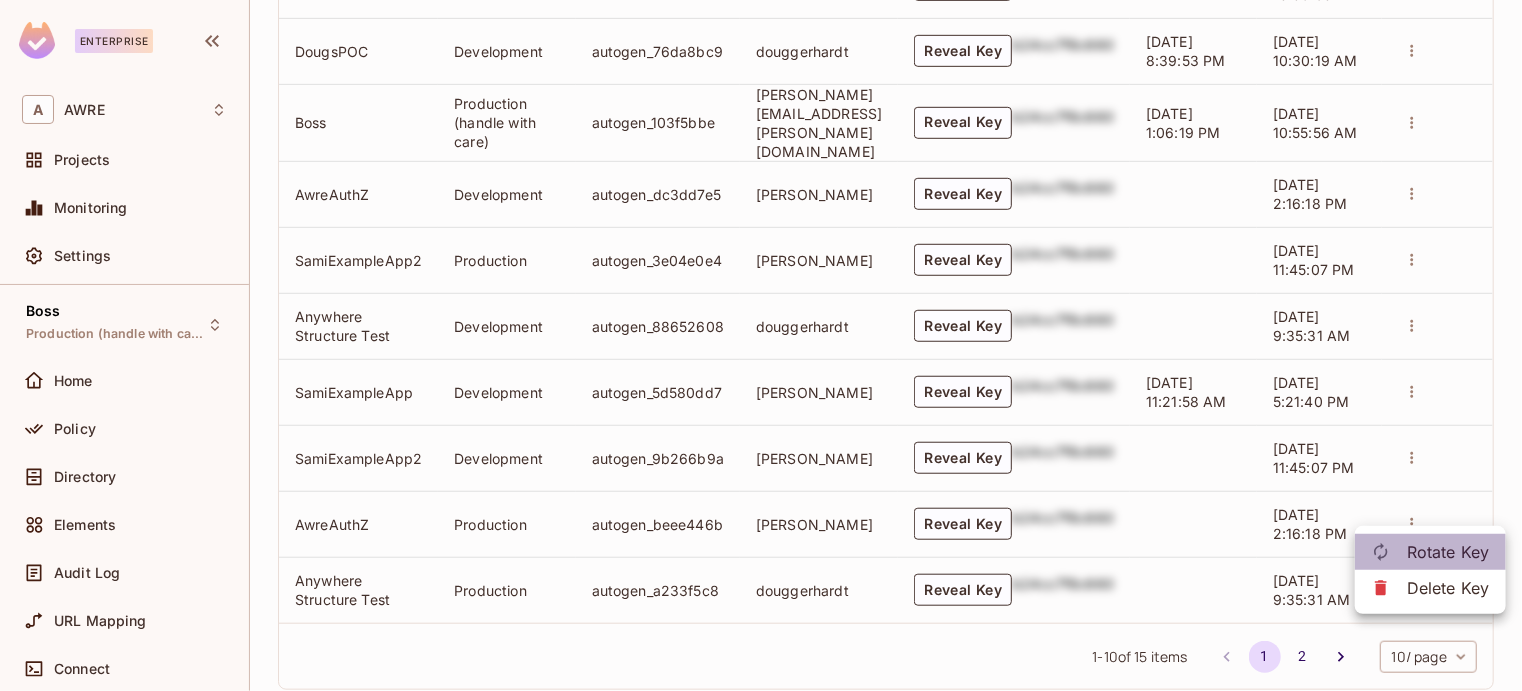 click on "Rotate Key" at bounding box center [1448, 552] 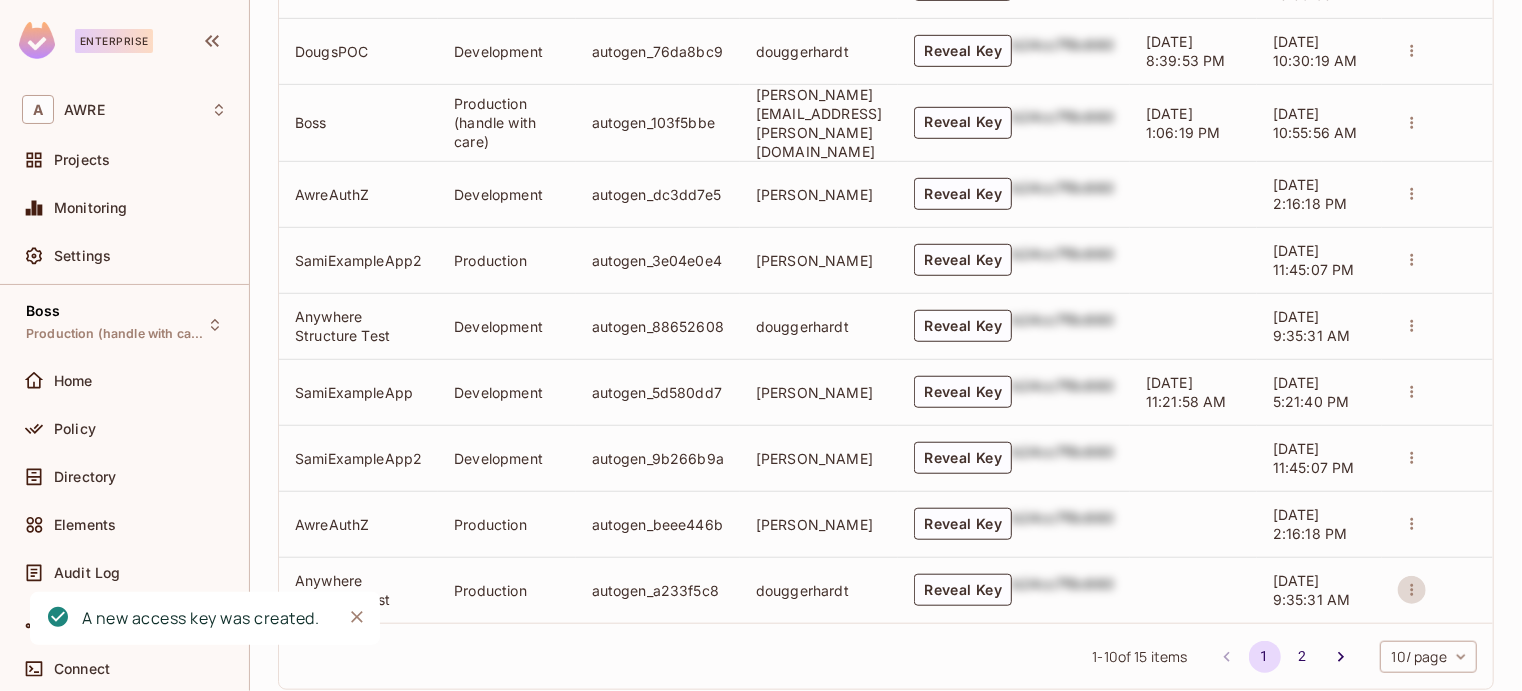click 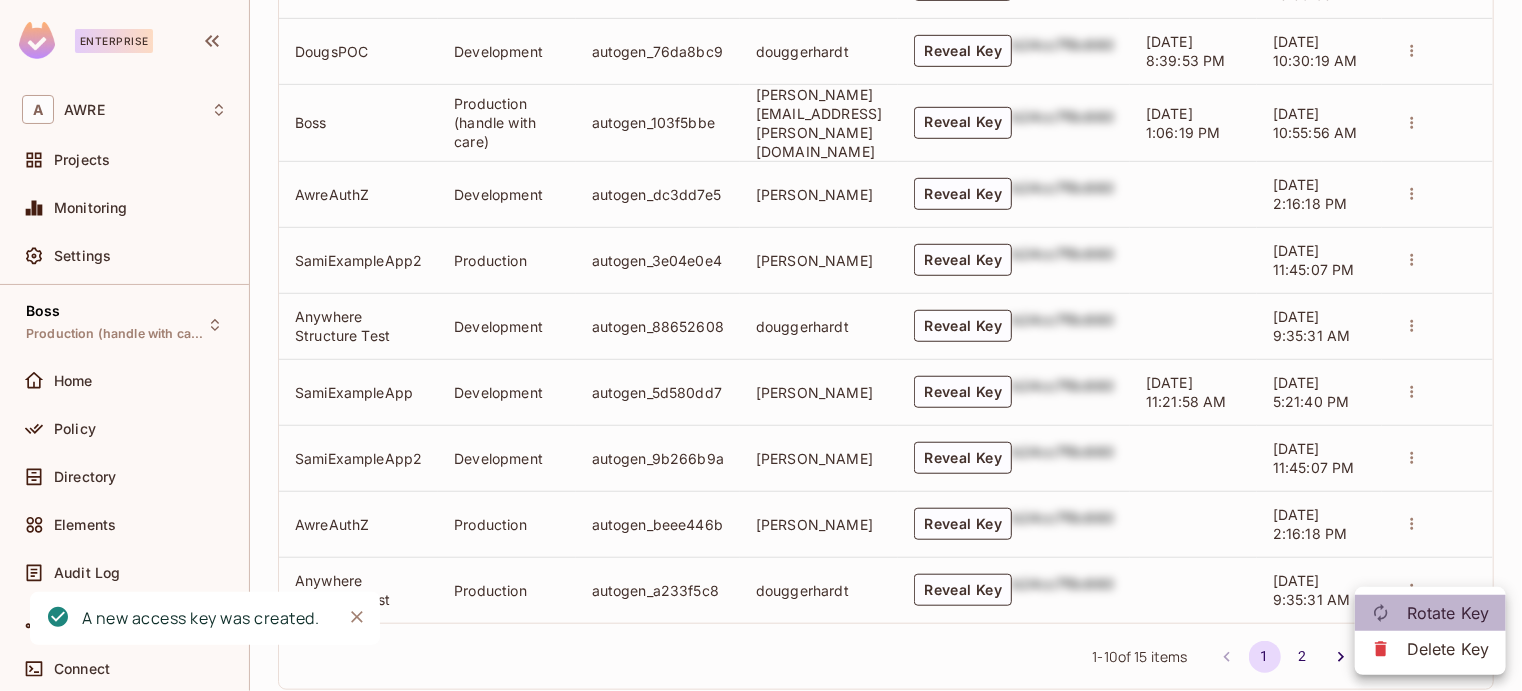 click on "Rotate Key" at bounding box center (1448, 613) 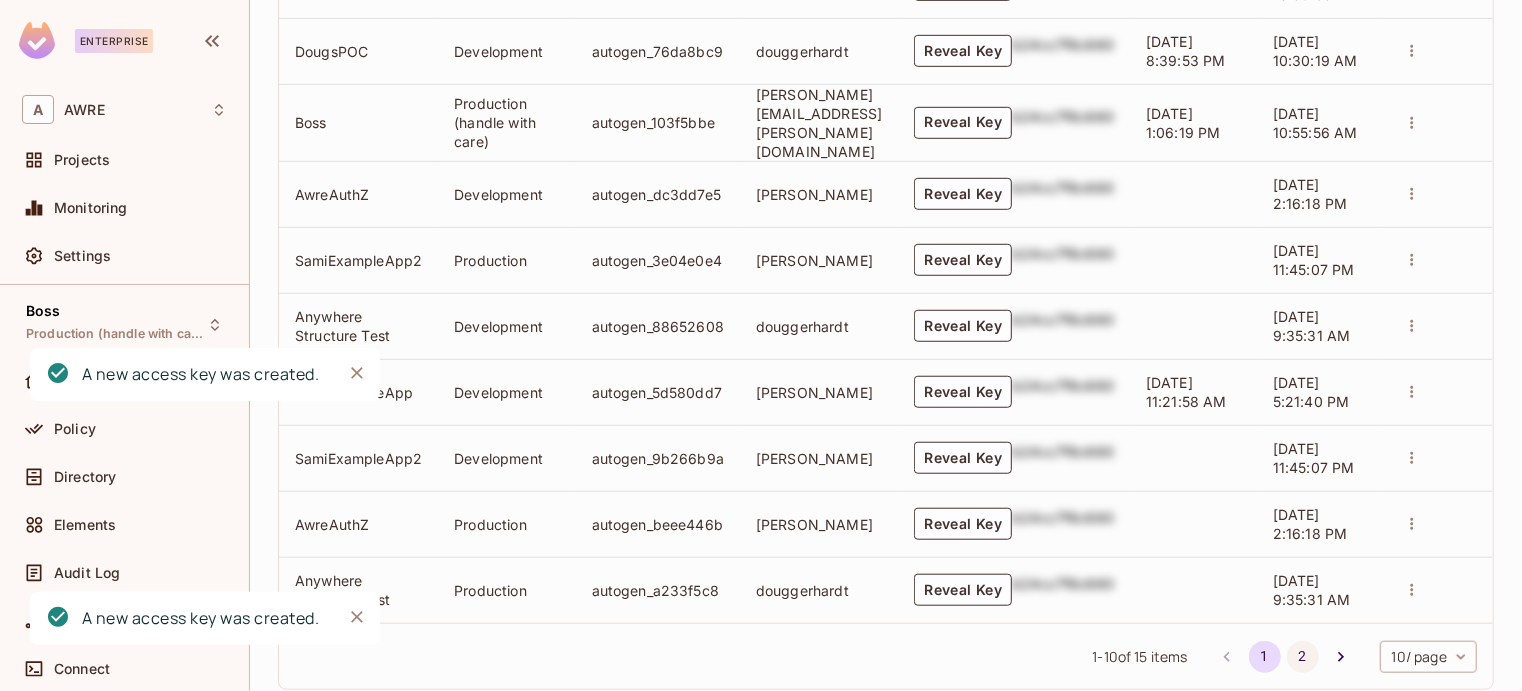 click on "2" at bounding box center (1303, 657) 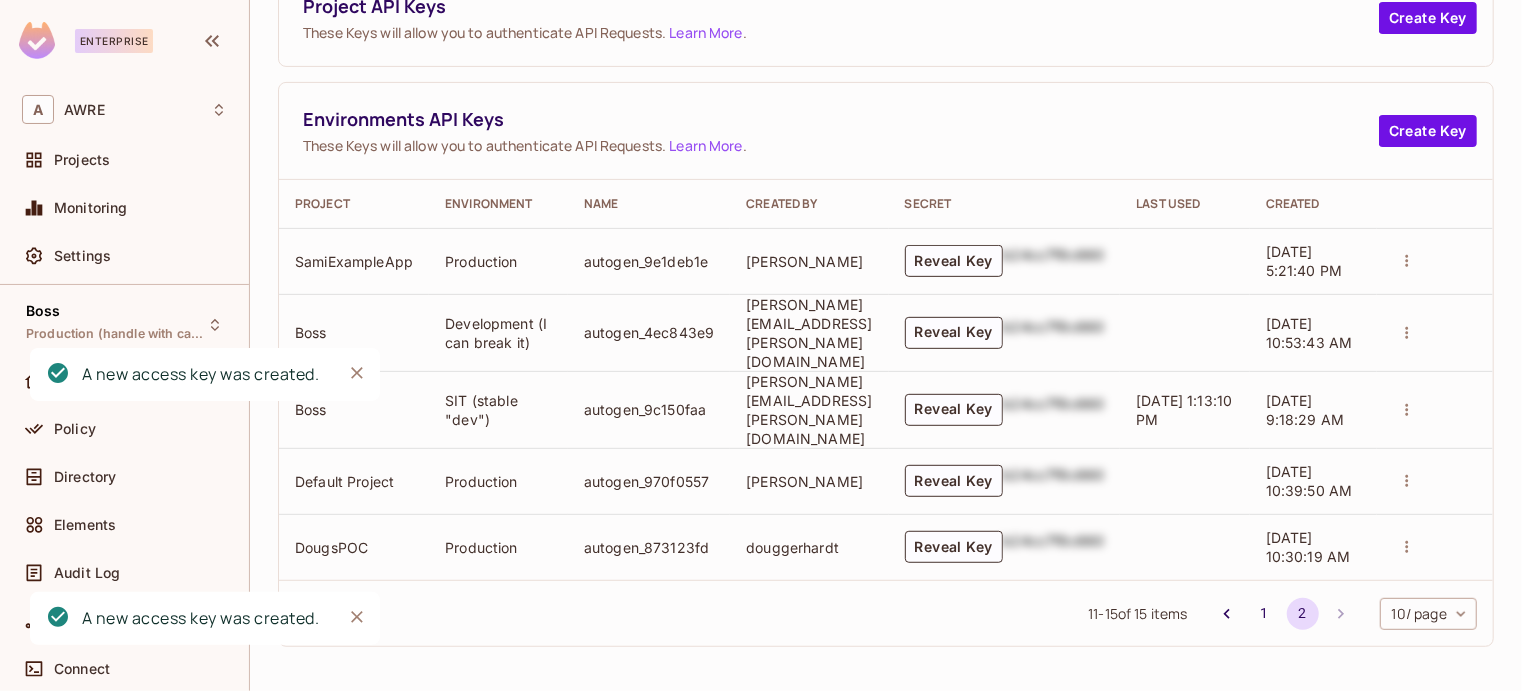 scroll, scrollTop: 280, scrollLeft: 0, axis: vertical 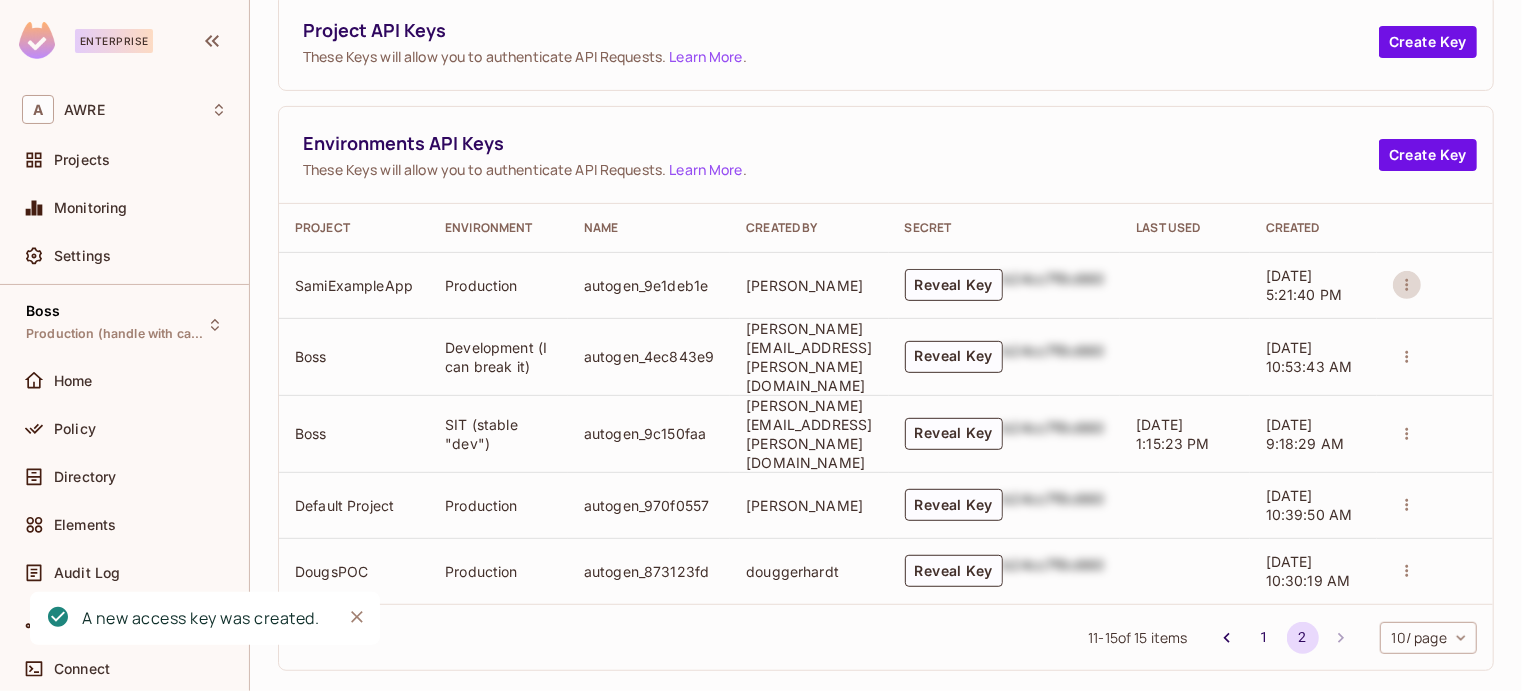 click 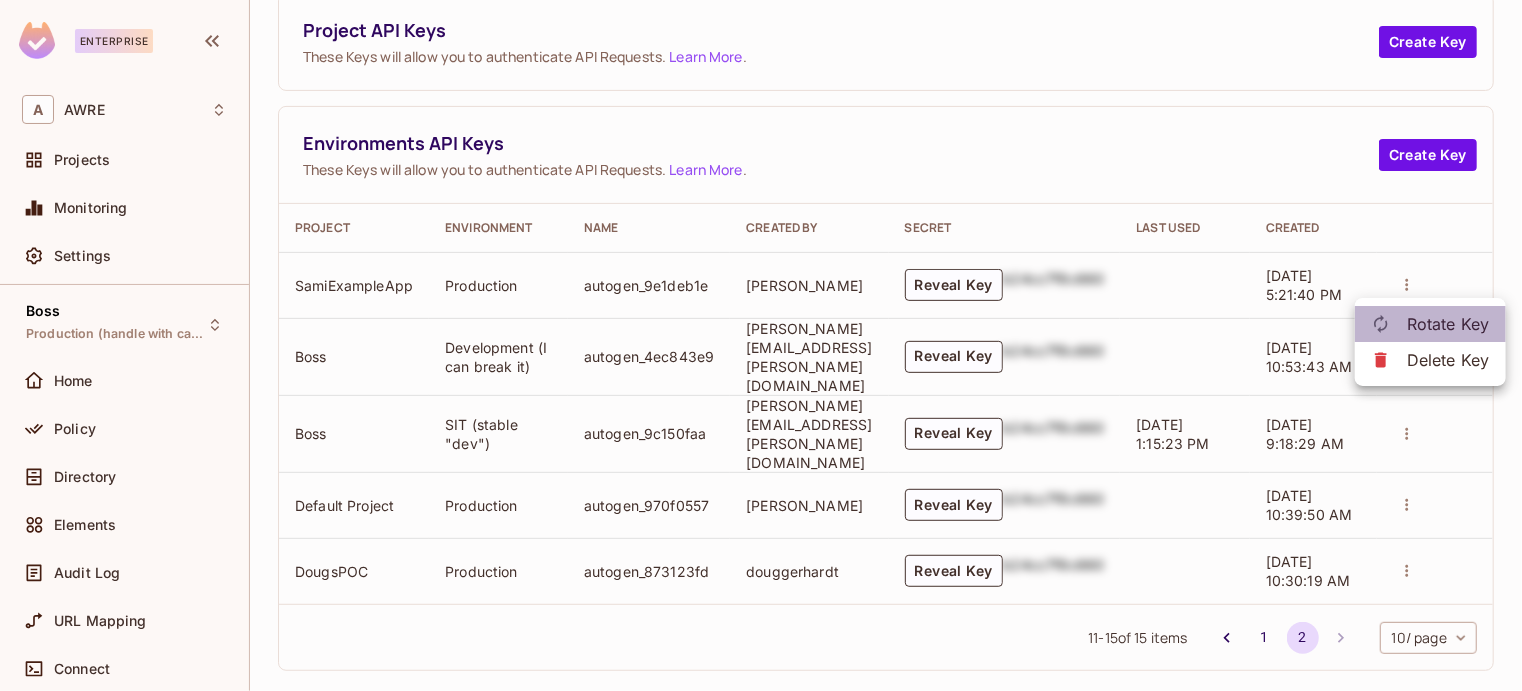 click on "Rotate Key" at bounding box center (1448, 324) 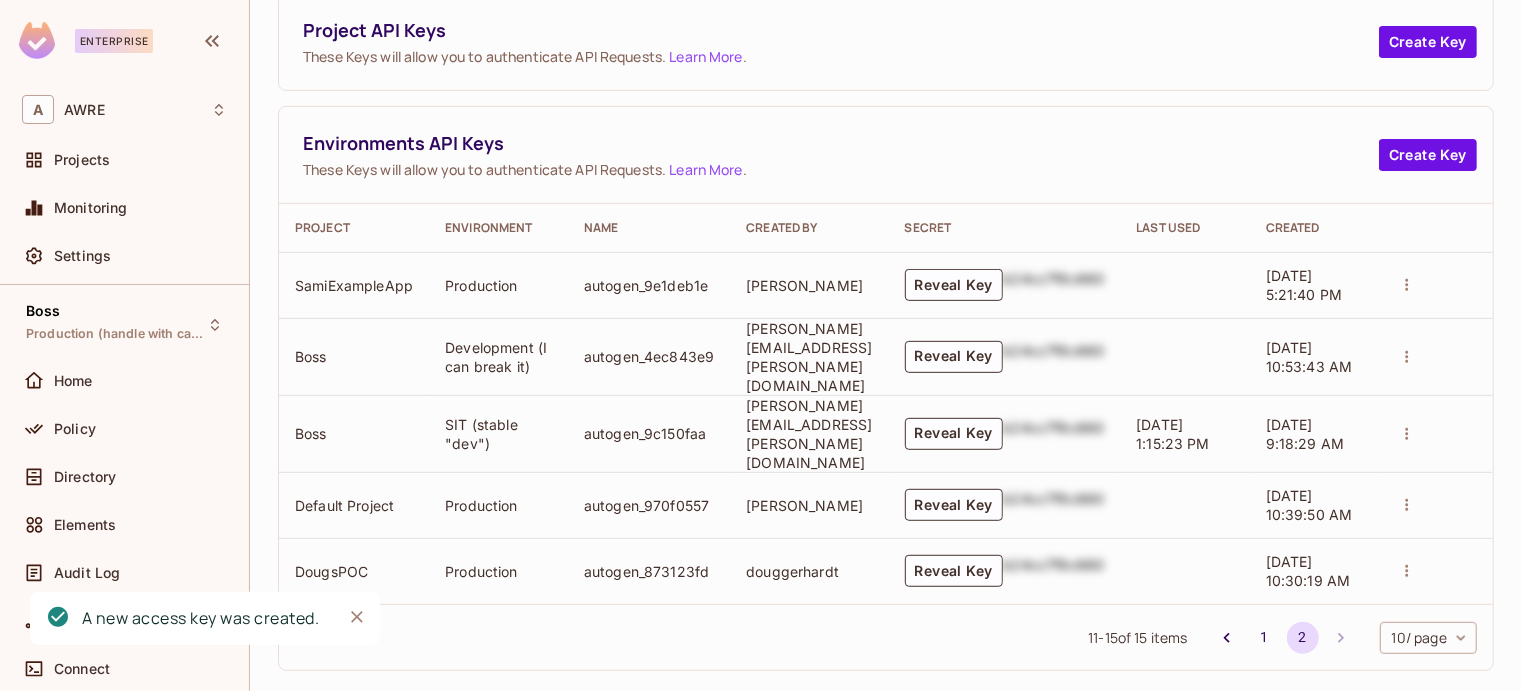 click 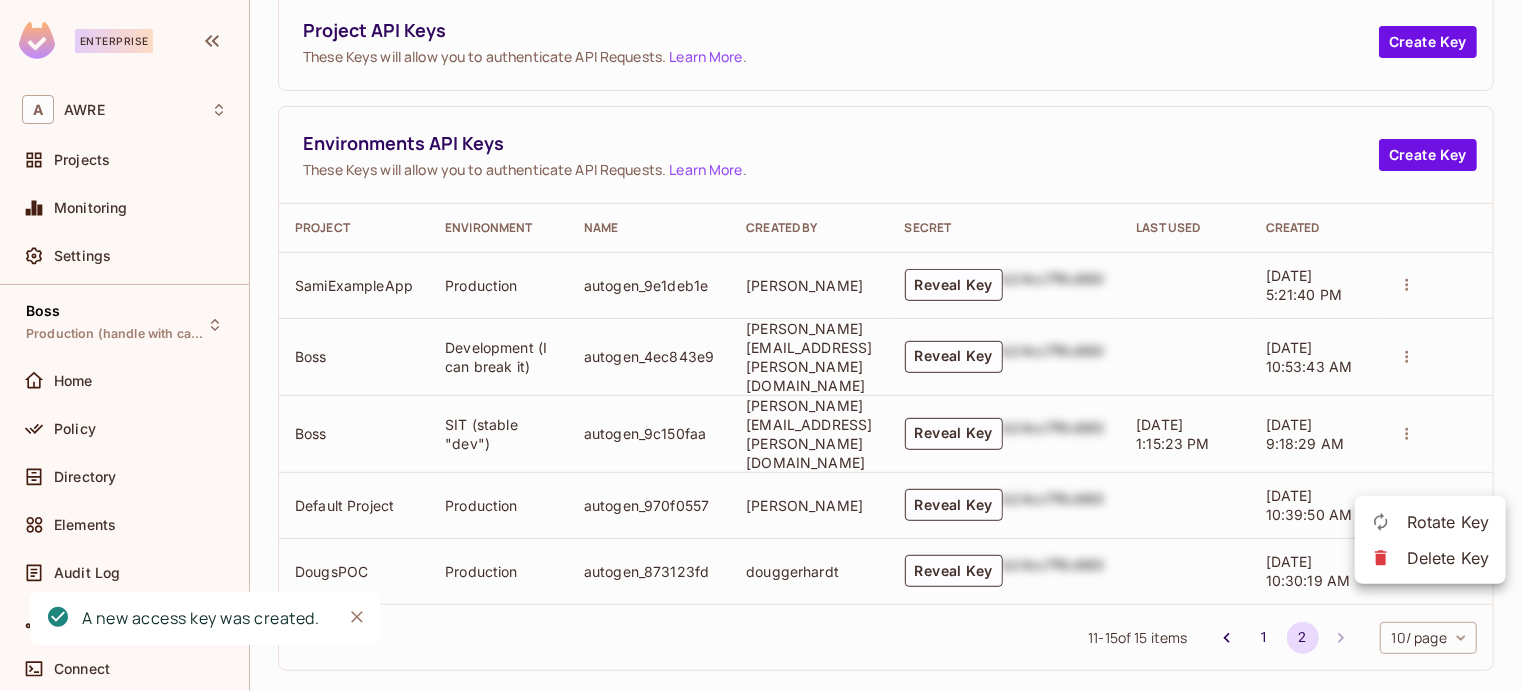 click on "Rotate Key" at bounding box center [1448, 522] 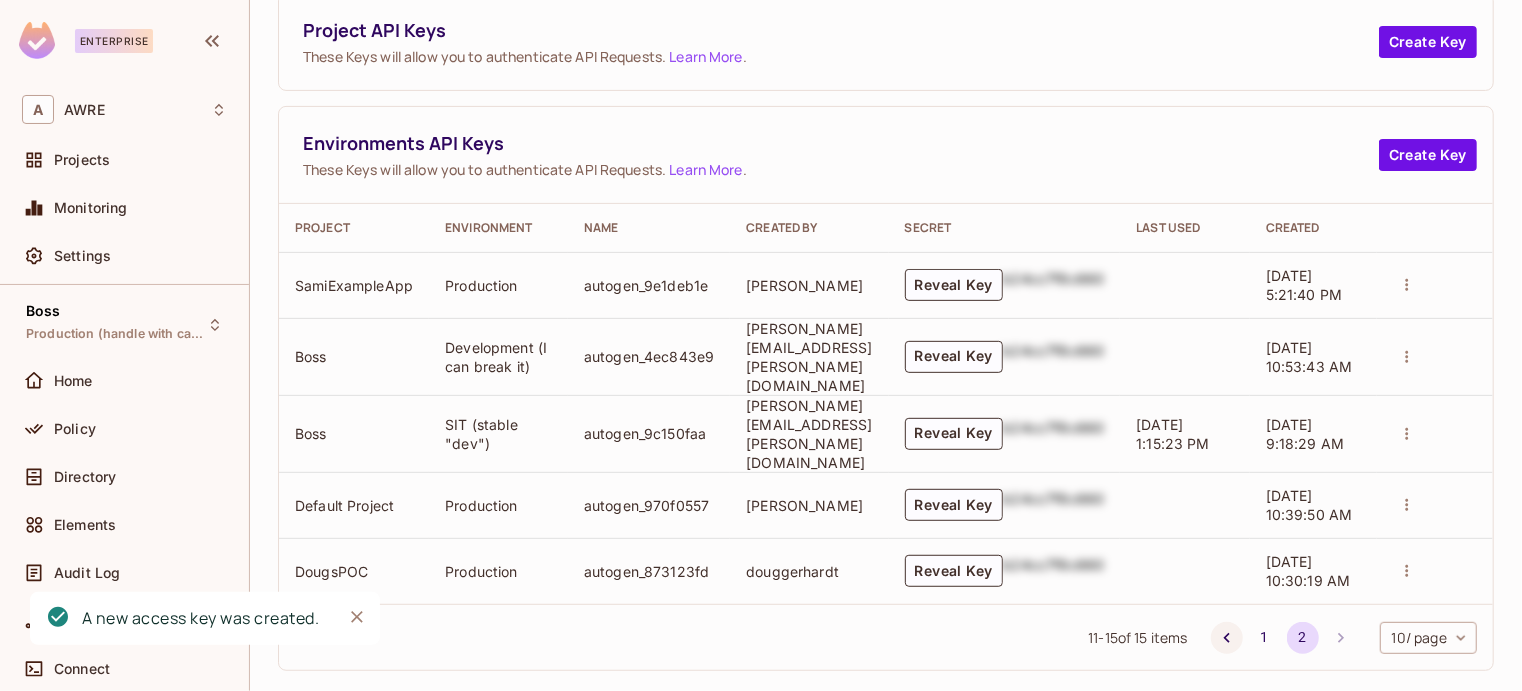 click 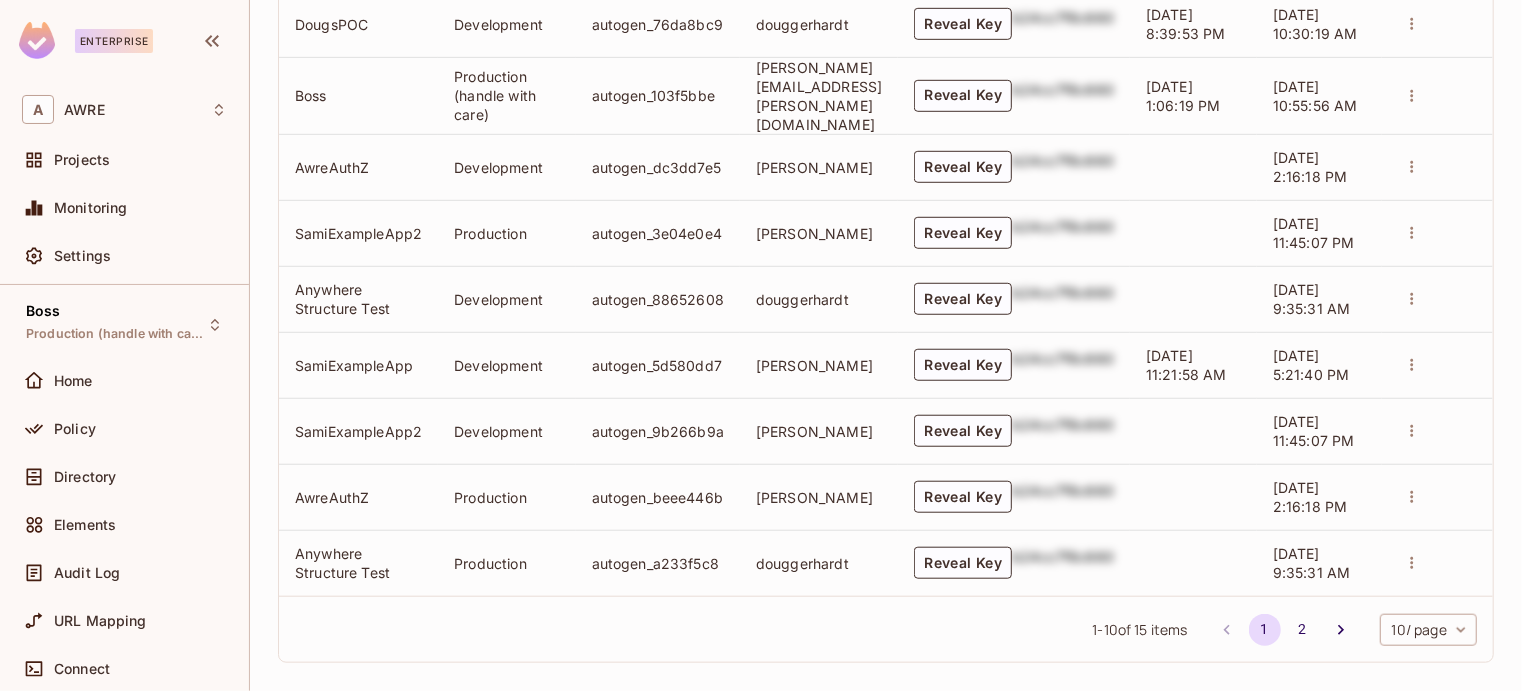 scroll, scrollTop: 610, scrollLeft: 0, axis: vertical 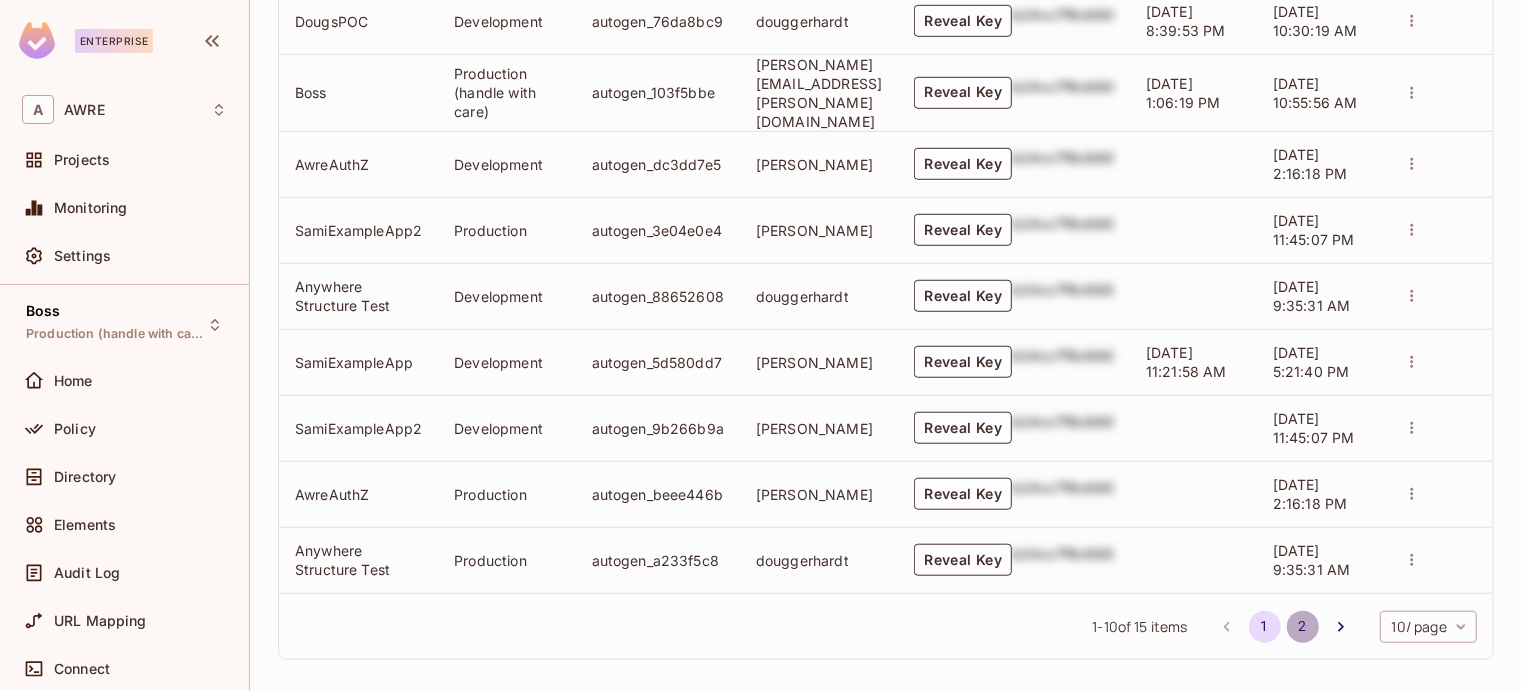 click on "2" at bounding box center [1303, 627] 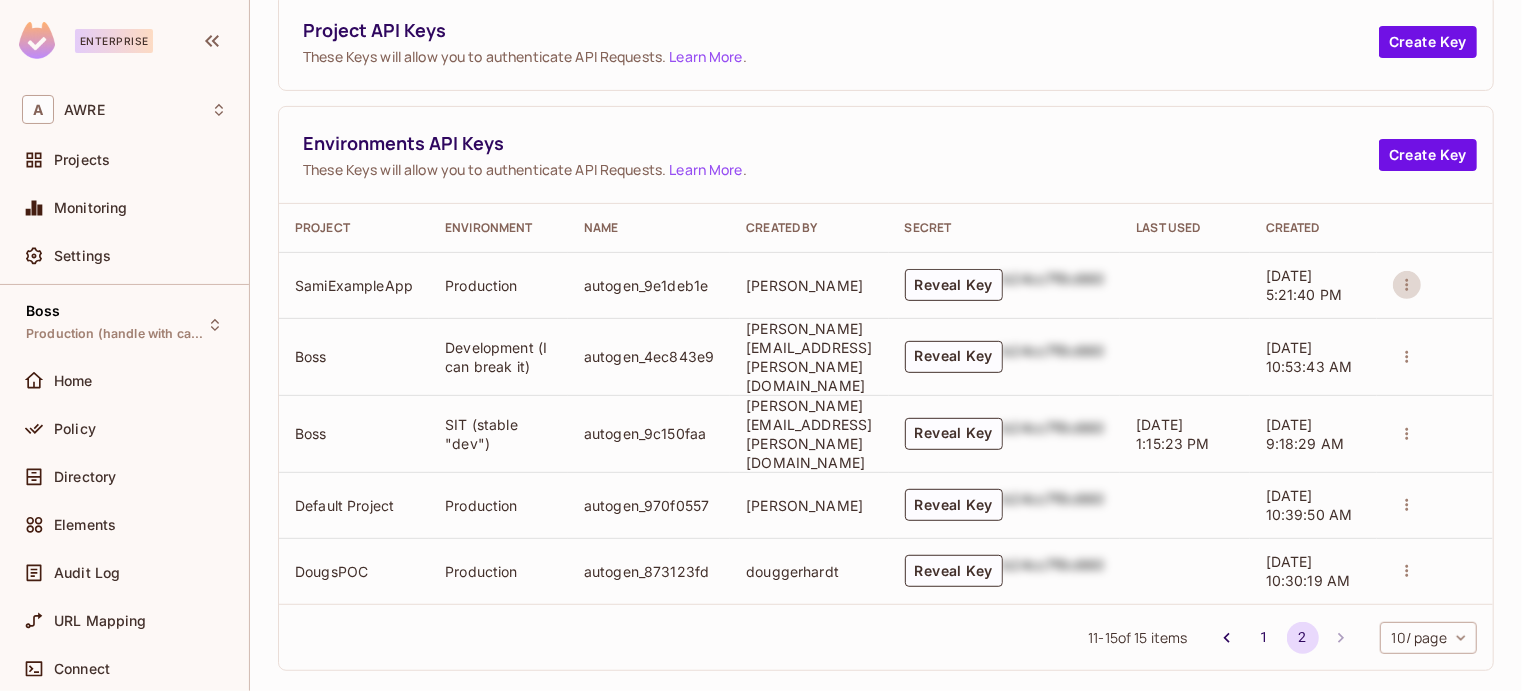 click 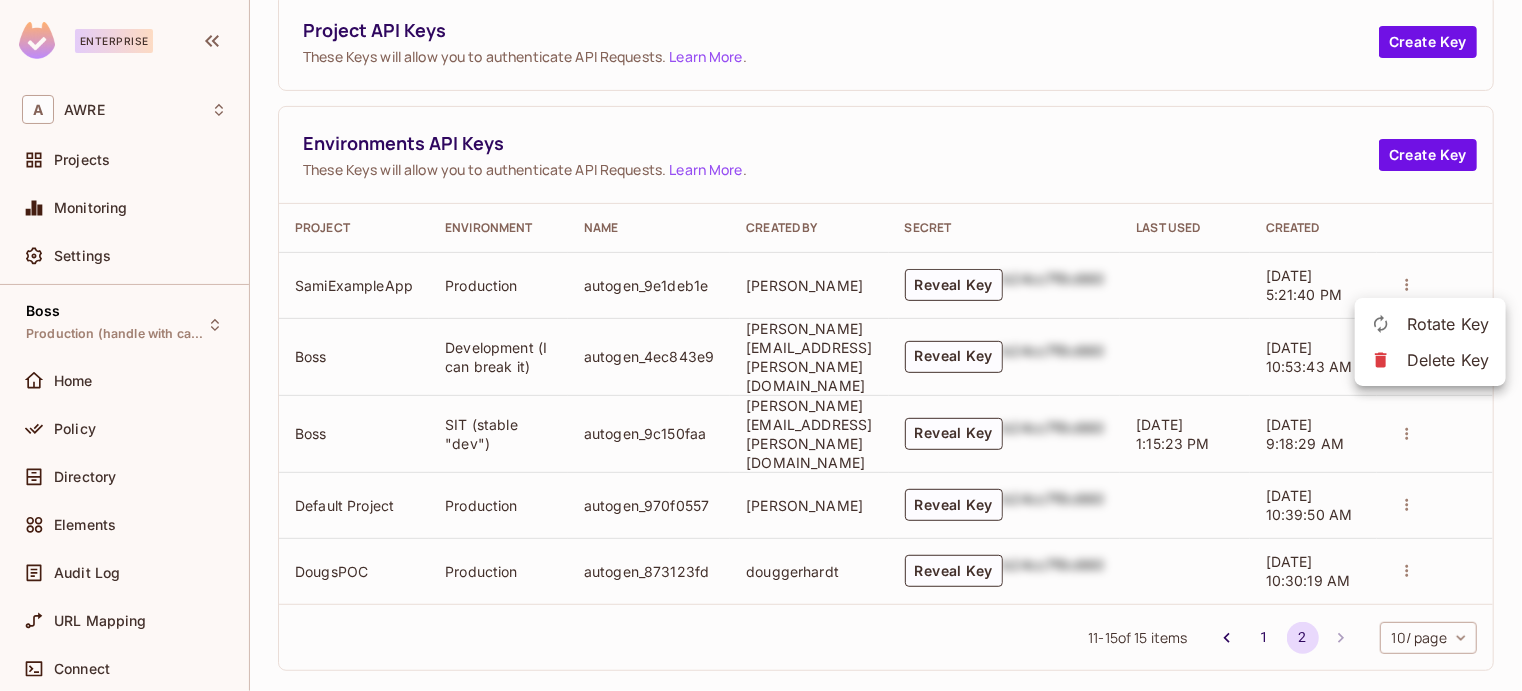 click at bounding box center (761, 345) 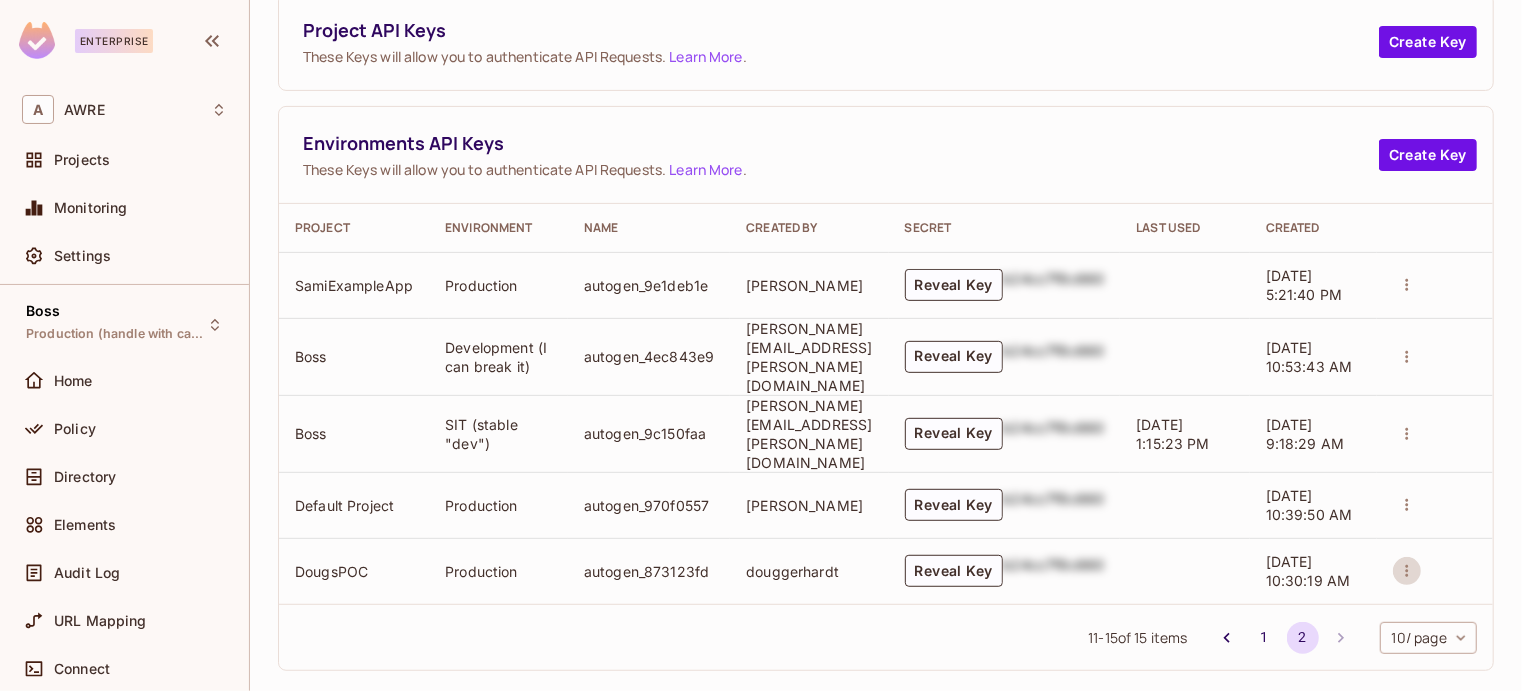 click 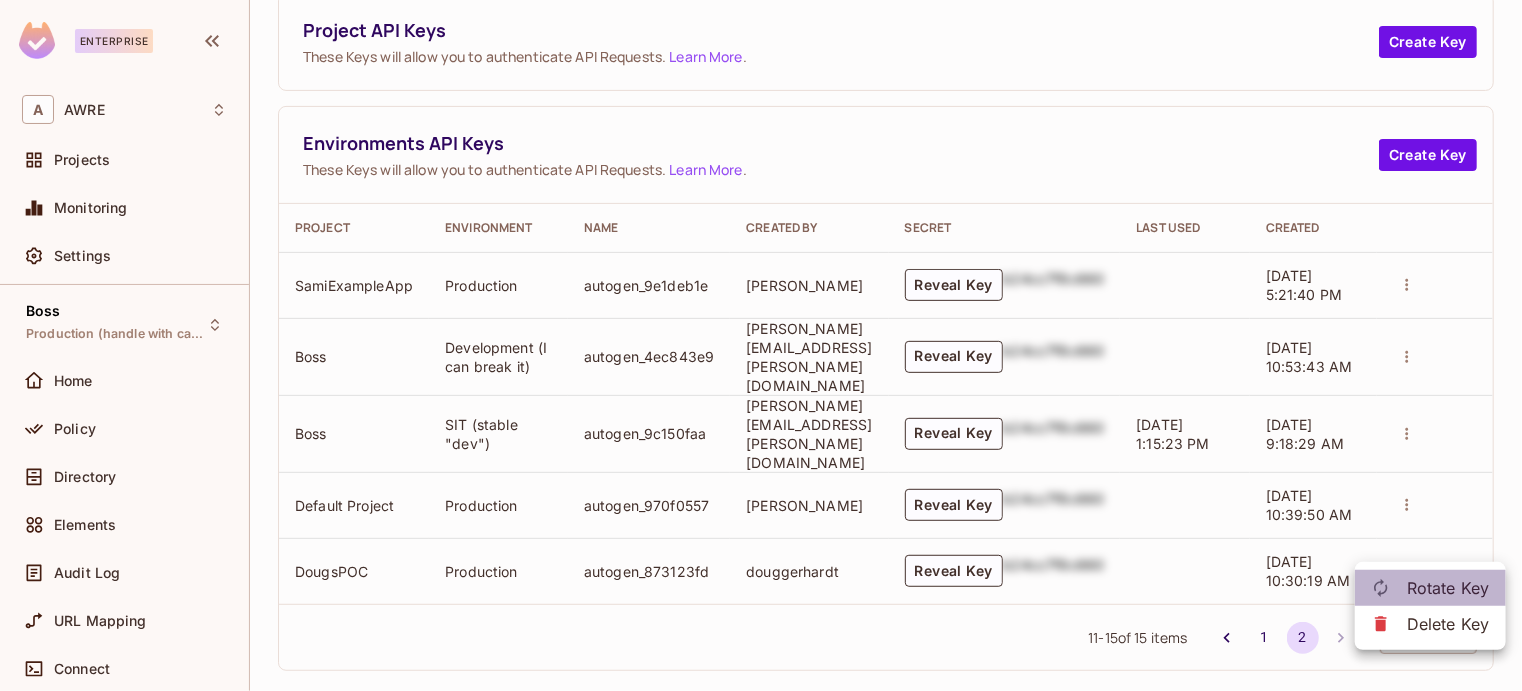 click on "Rotate Key" at bounding box center [1448, 588] 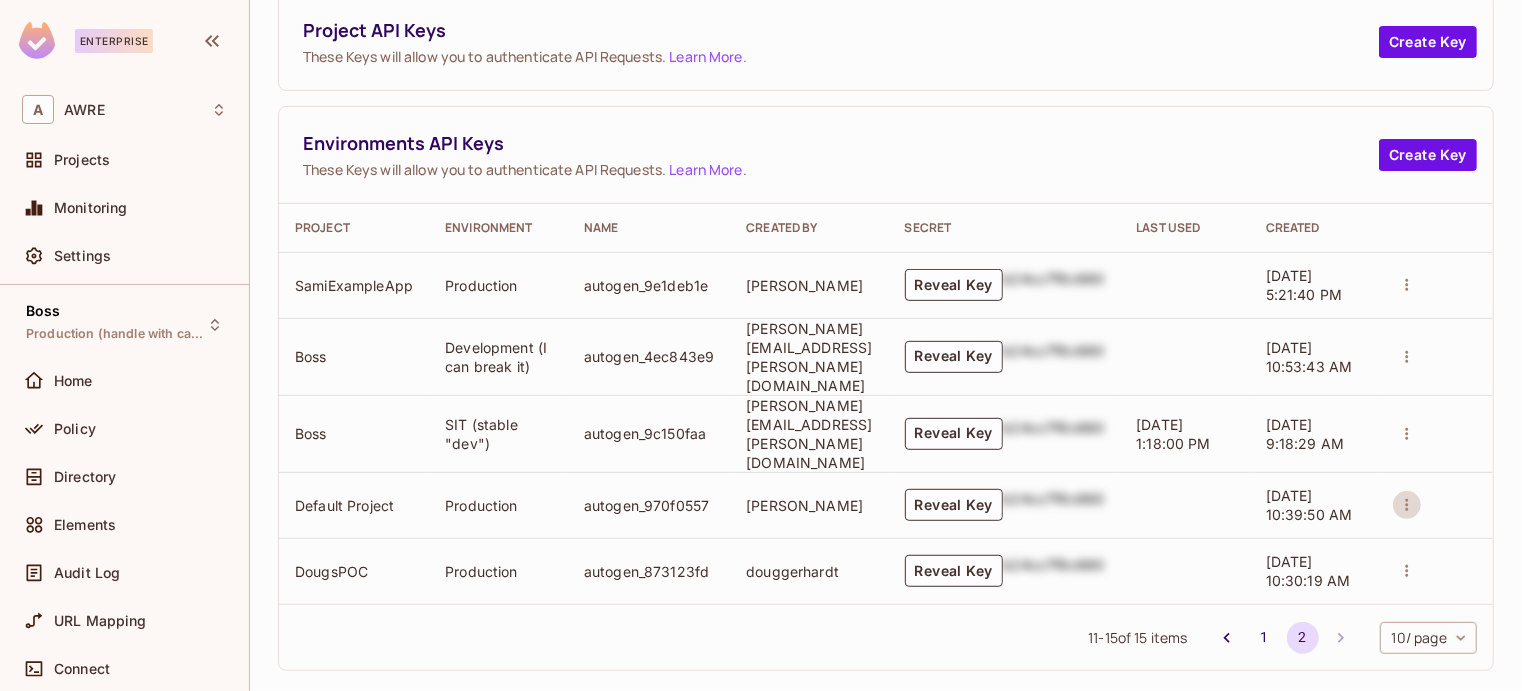 click 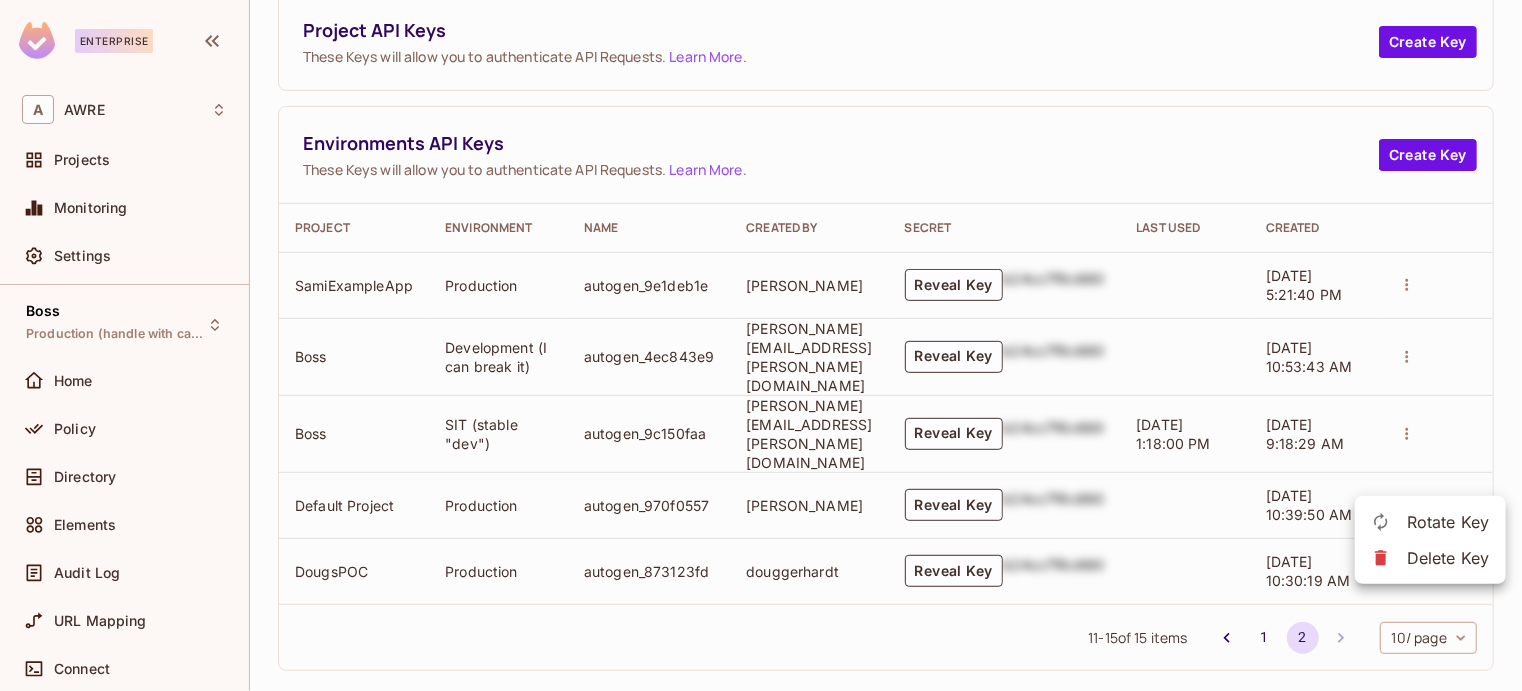 click at bounding box center (761, 345) 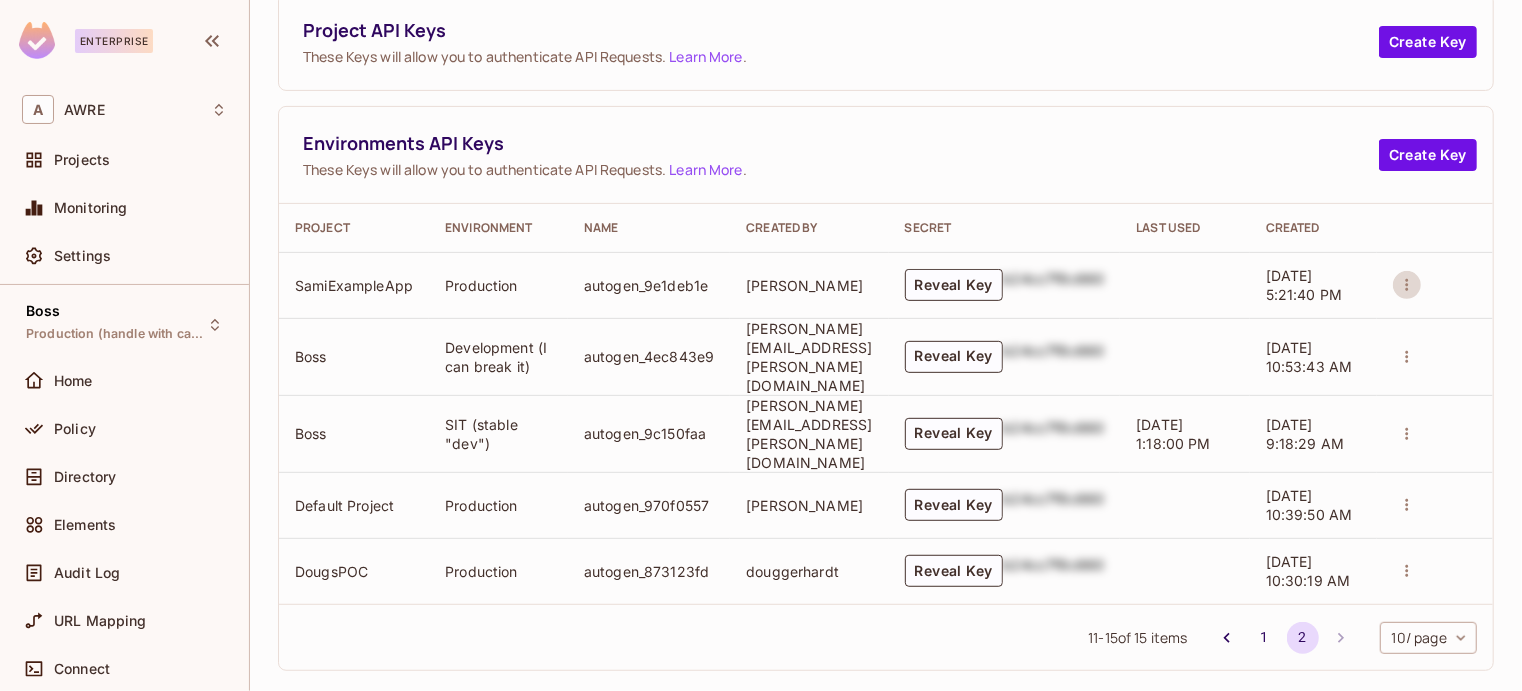 click 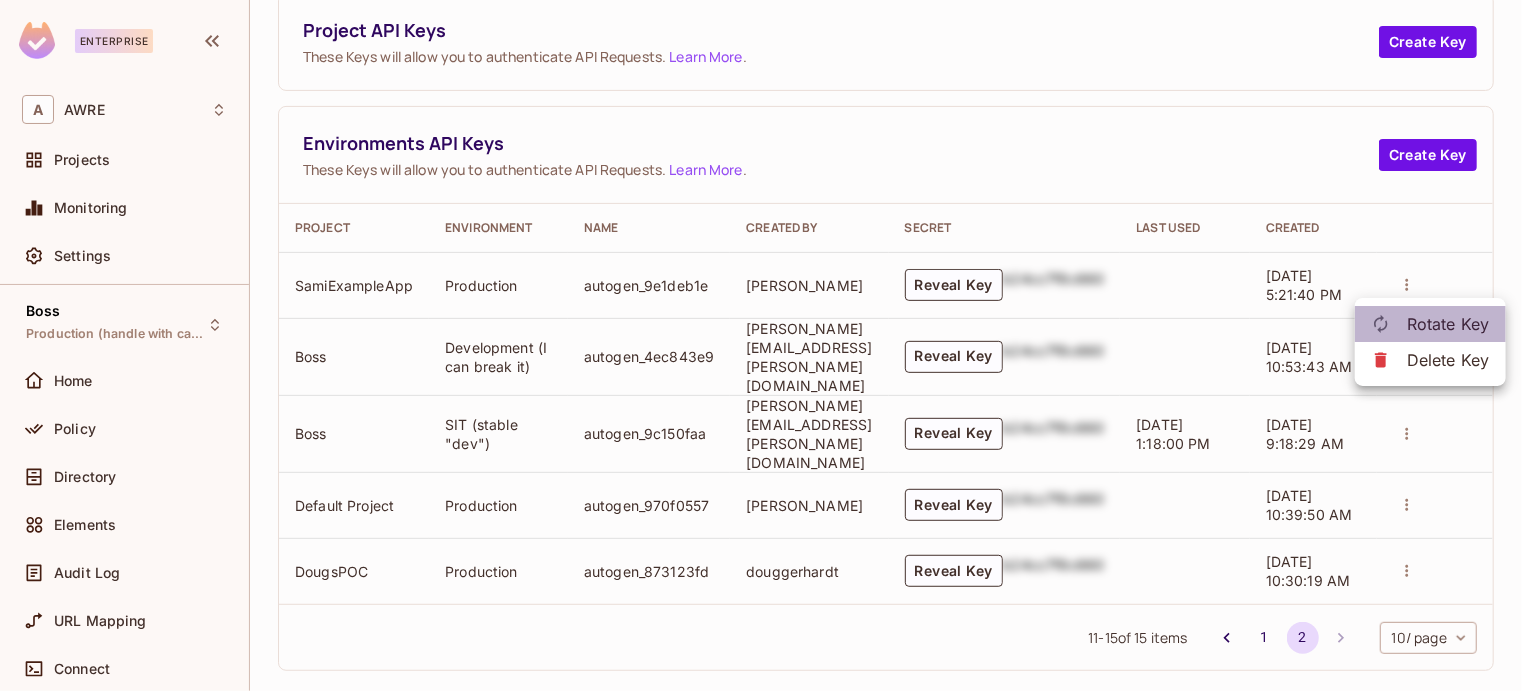click on "Rotate Key" at bounding box center (1448, 324) 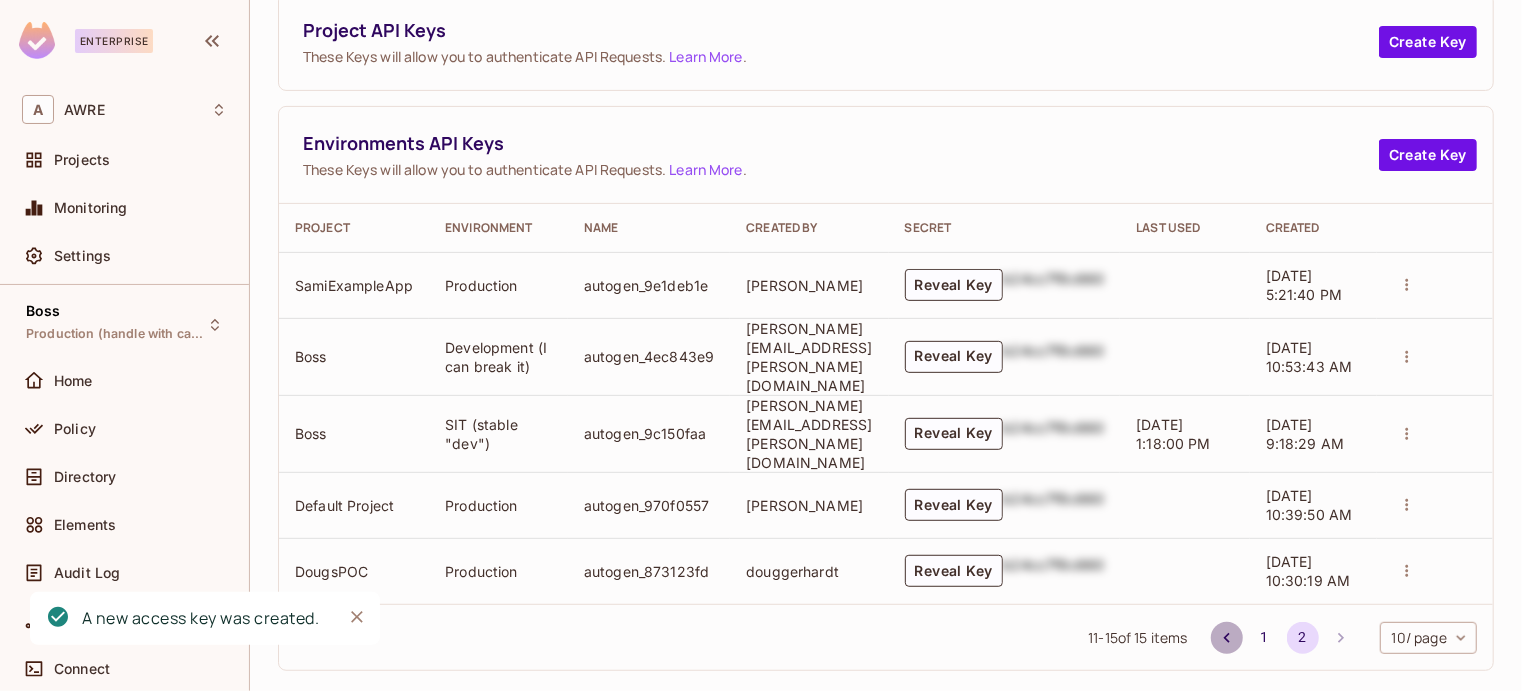 click 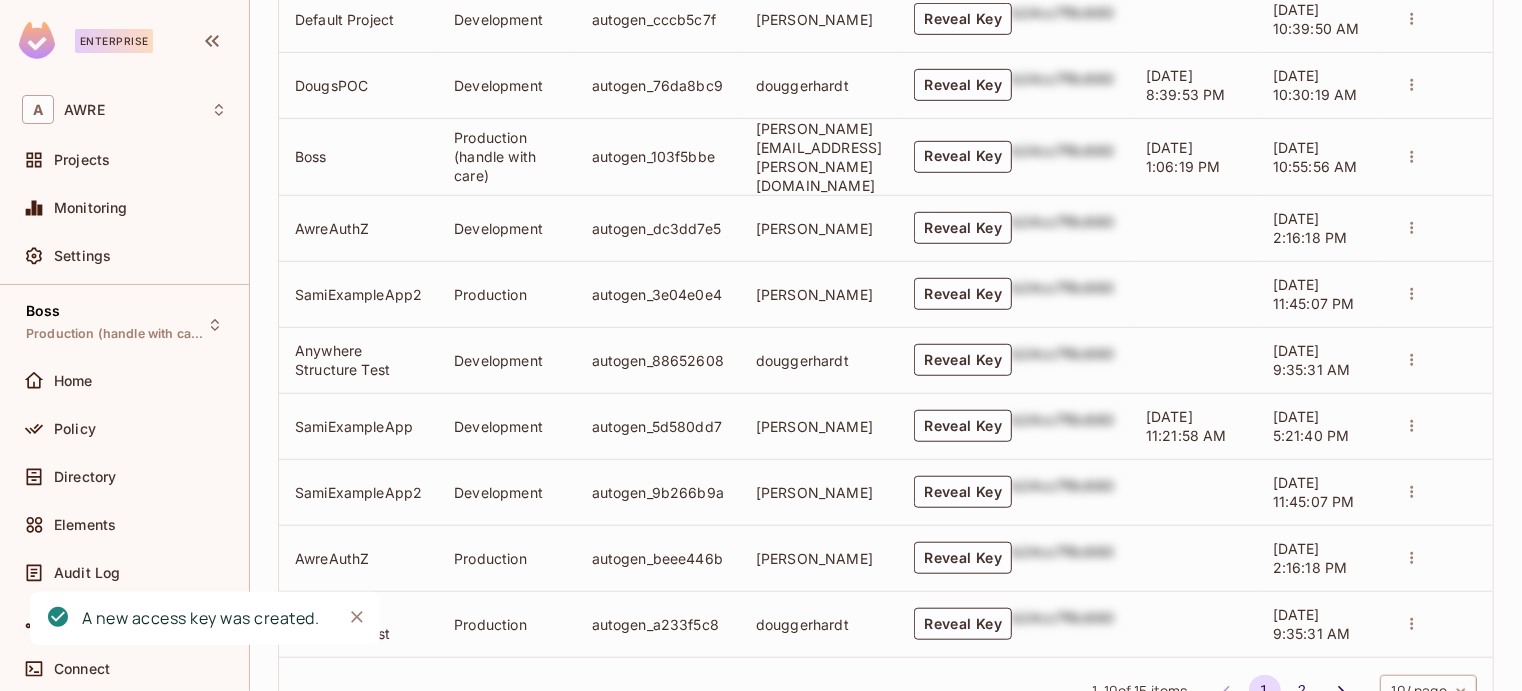 scroll, scrollTop: 580, scrollLeft: 0, axis: vertical 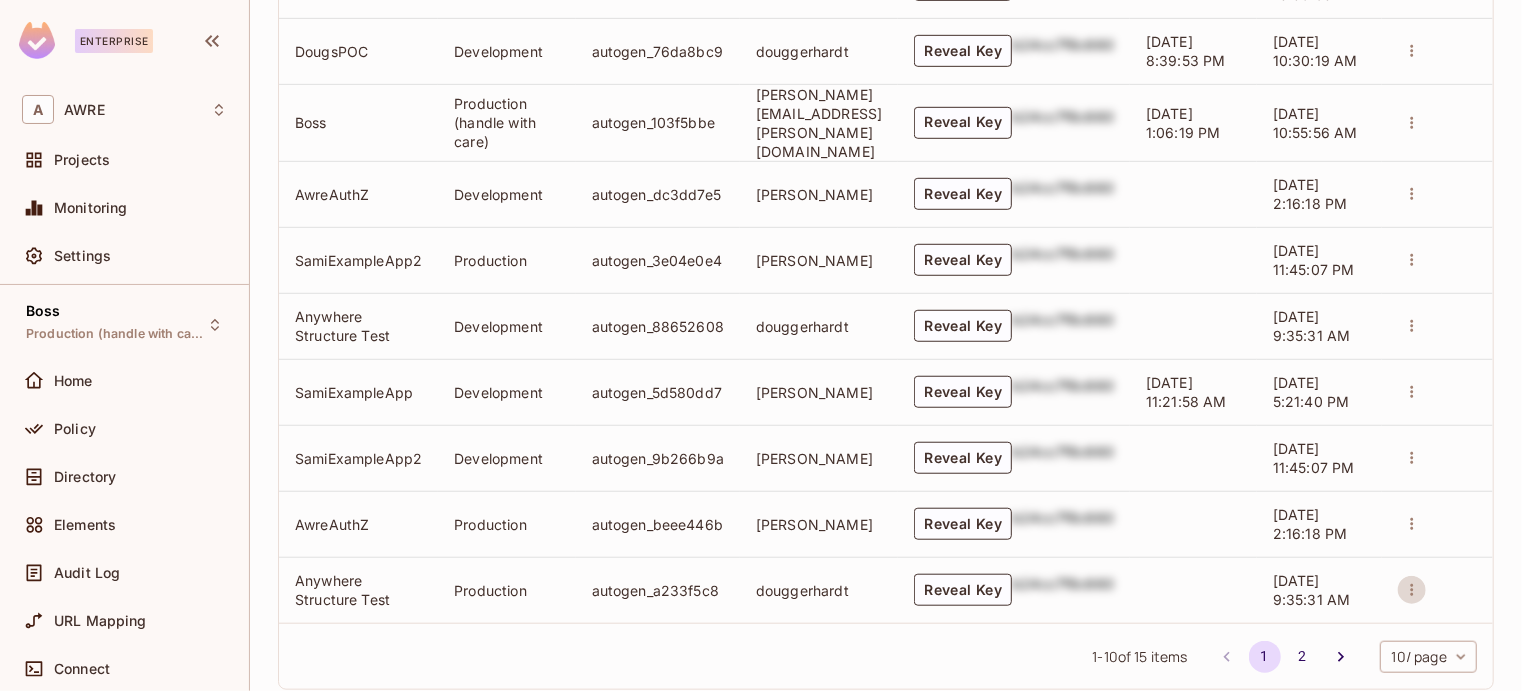 click 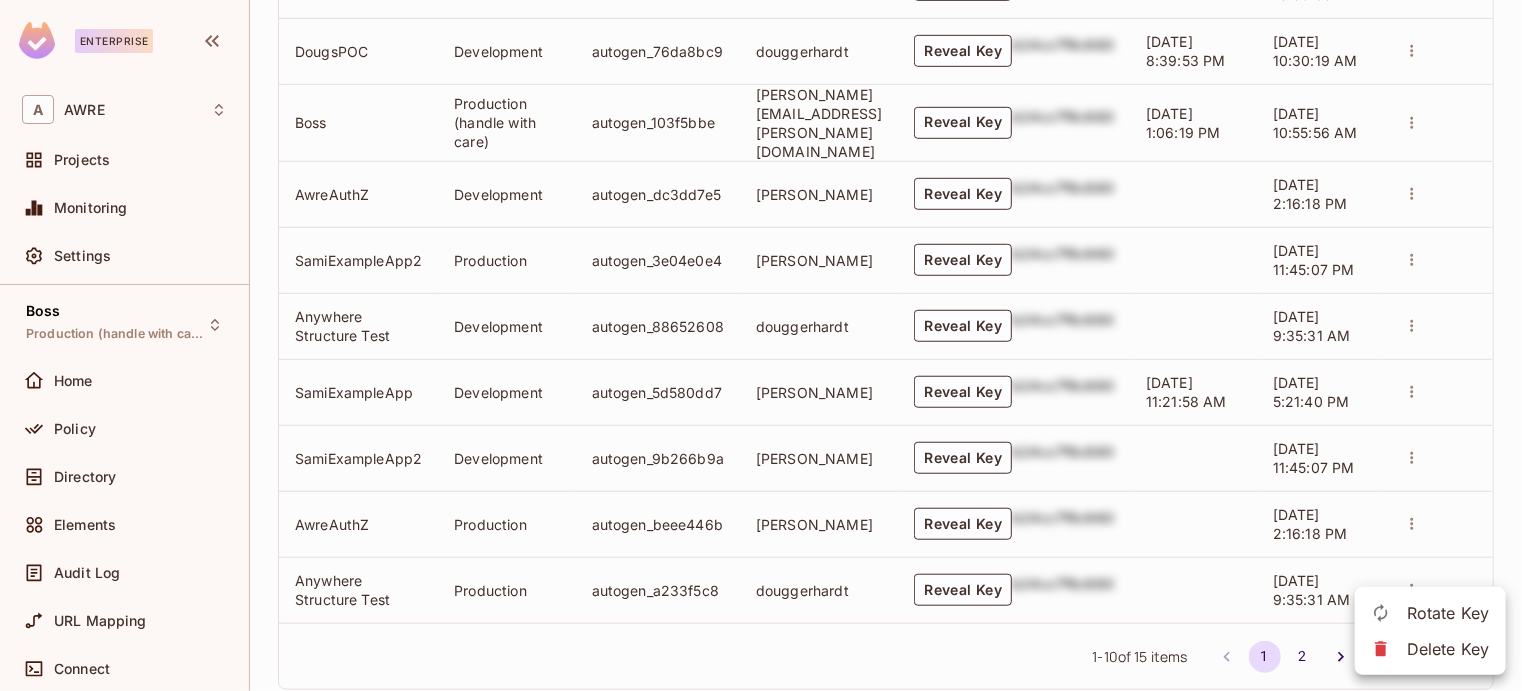 click at bounding box center [761, 345] 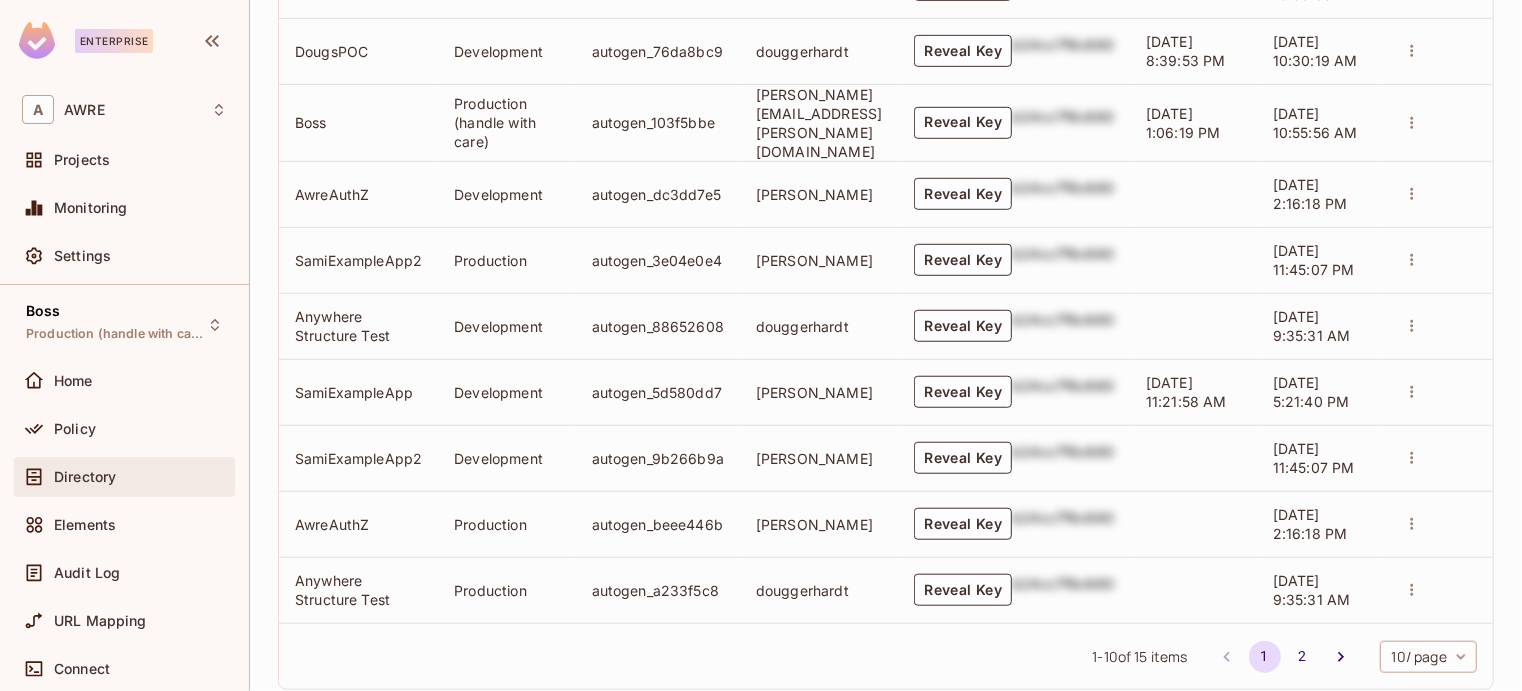 click on "Directory" at bounding box center [124, 477] 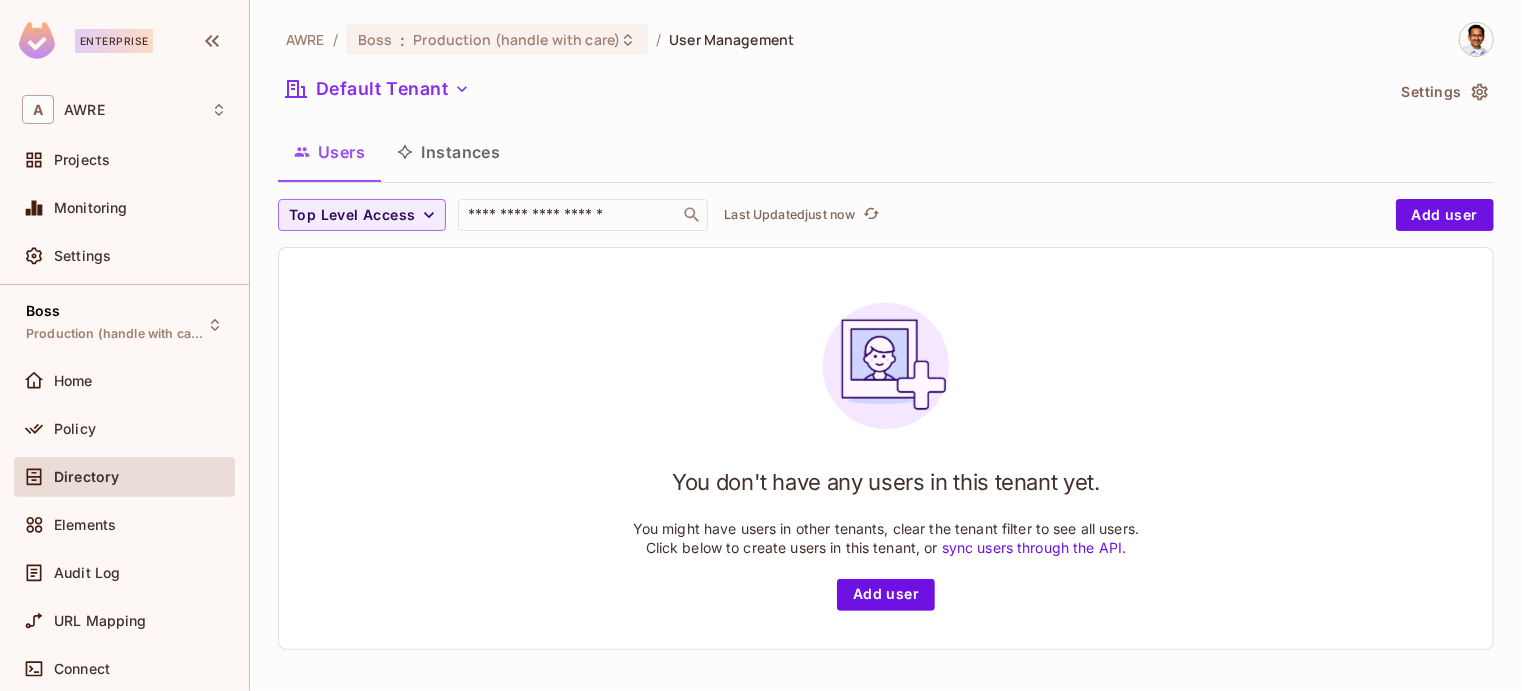 scroll, scrollTop: 2, scrollLeft: 0, axis: vertical 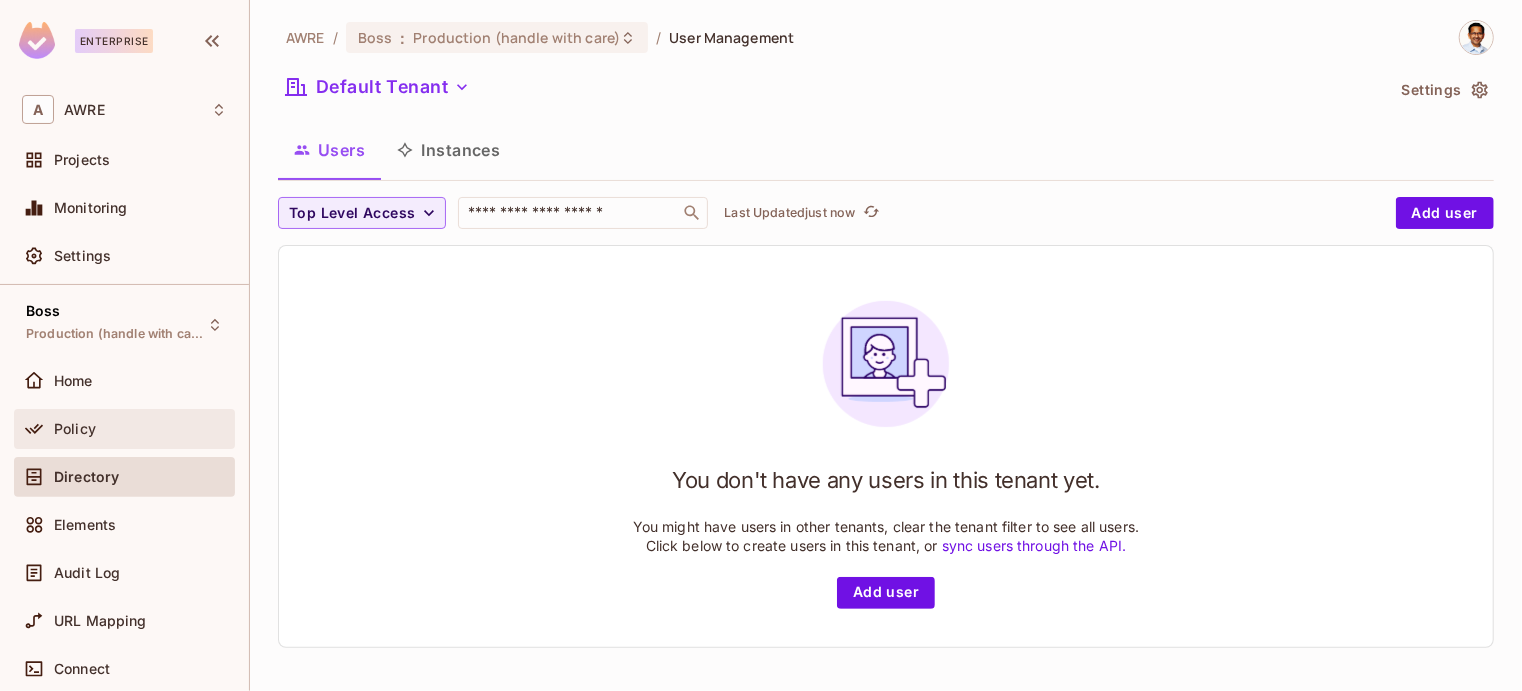 click on "Policy" at bounding box center [140, 429] 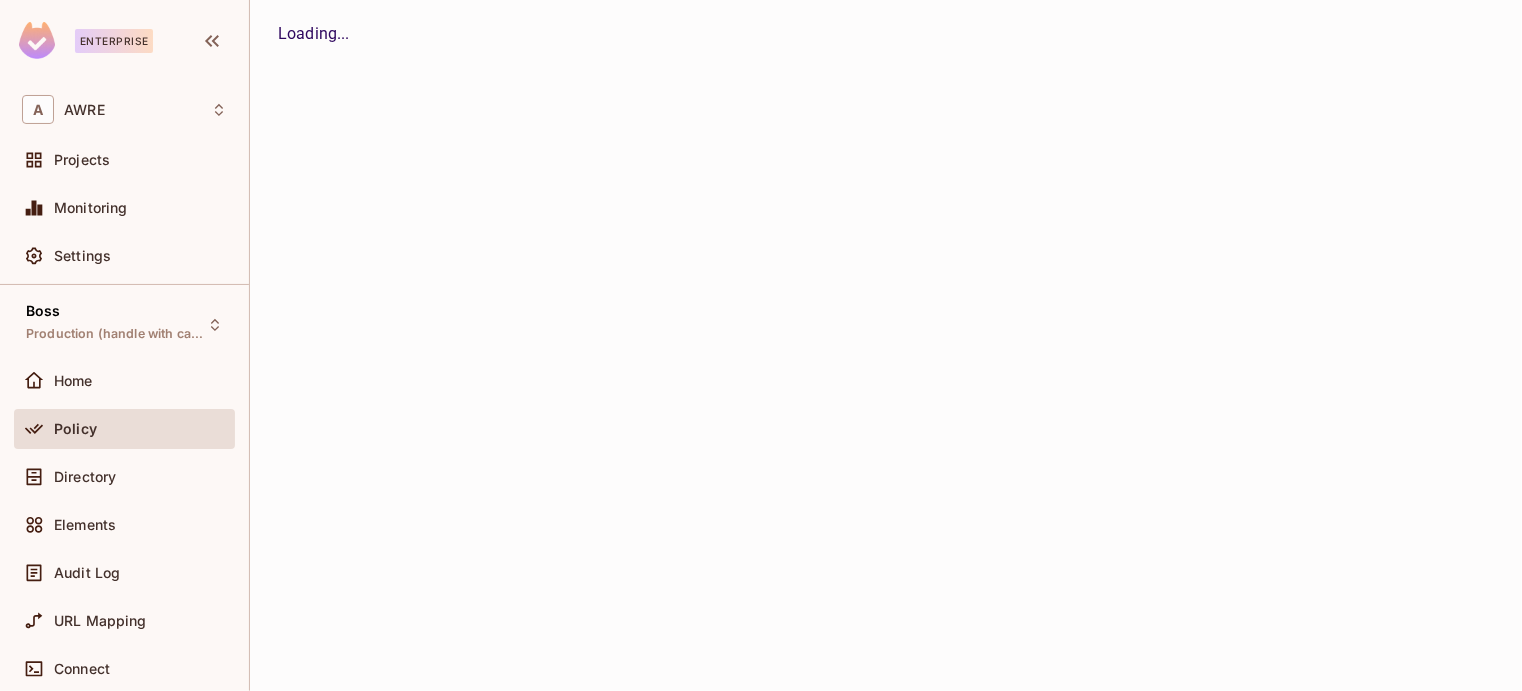 scroll, scrollTop: 0, scrollLeft: 0, axis: both 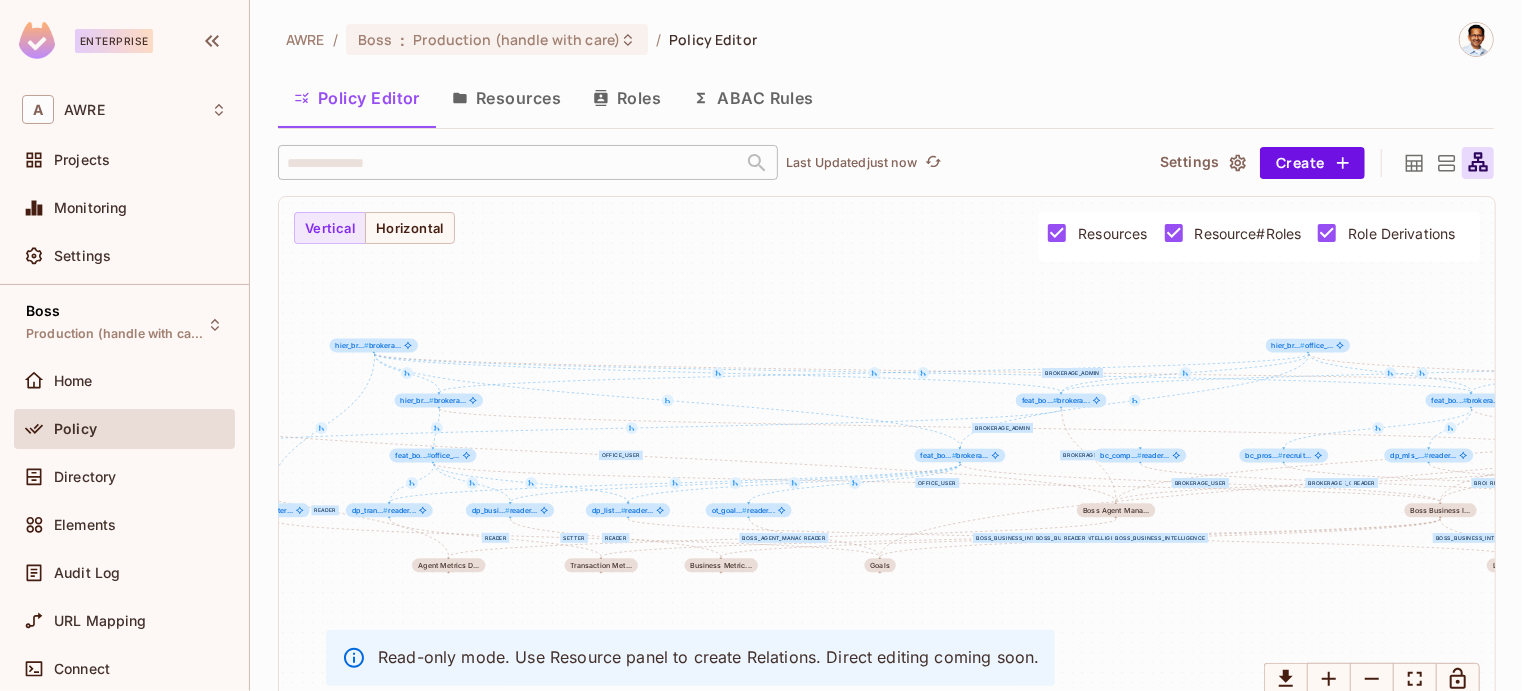 click on "Resources" at bounding box center [506, 98] 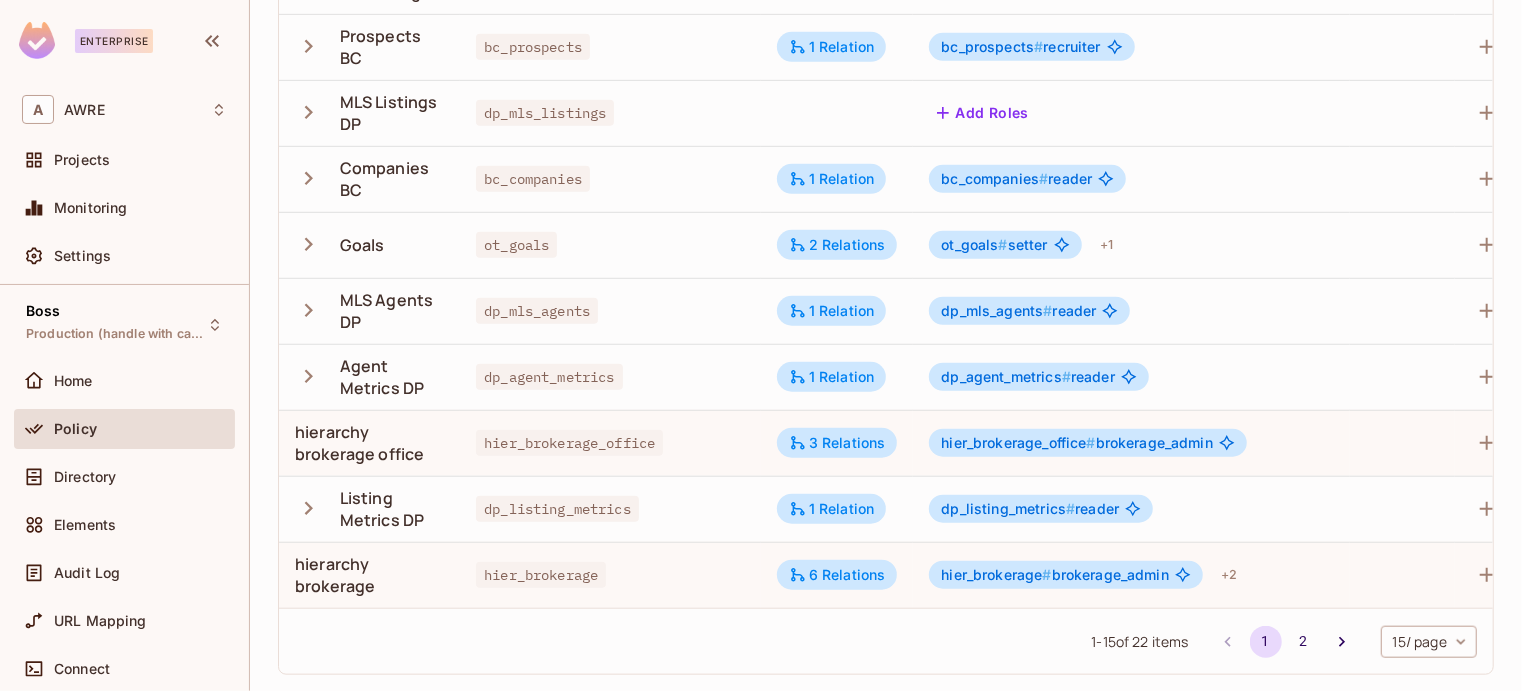 scroll, scrollTop: 640, scrollLeft: 0, axis: vertical 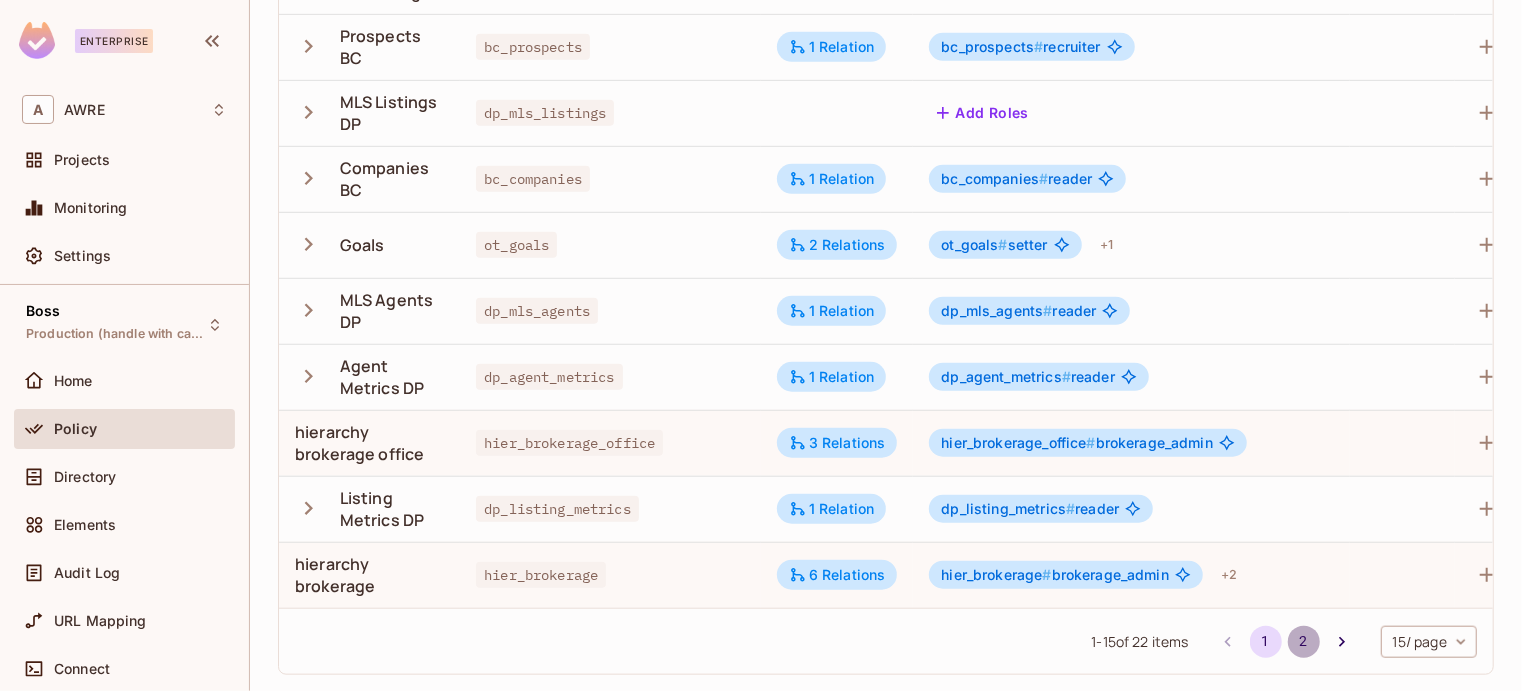 click on "2" at bounding box center [1304, 642] 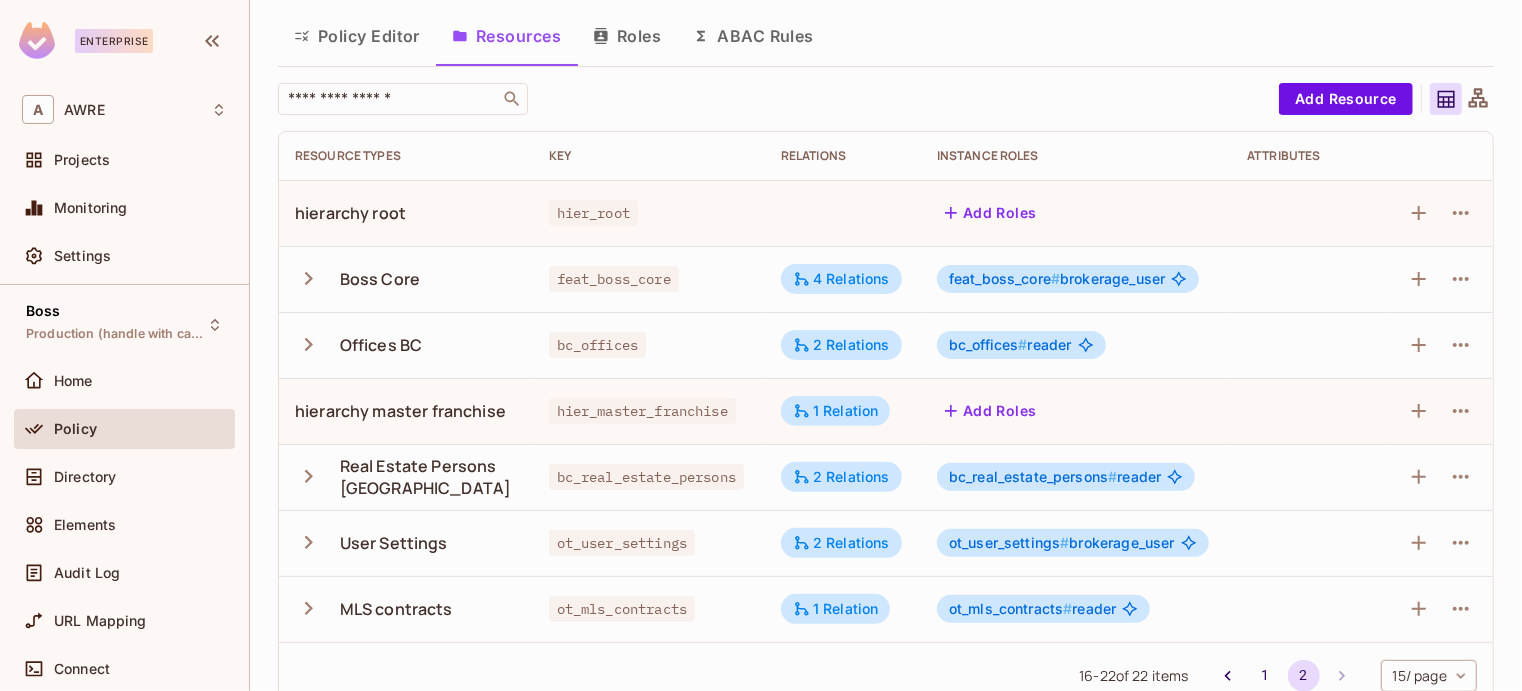 scroll, scrollTop: 95, scrollLeft: 0, axis: vertical 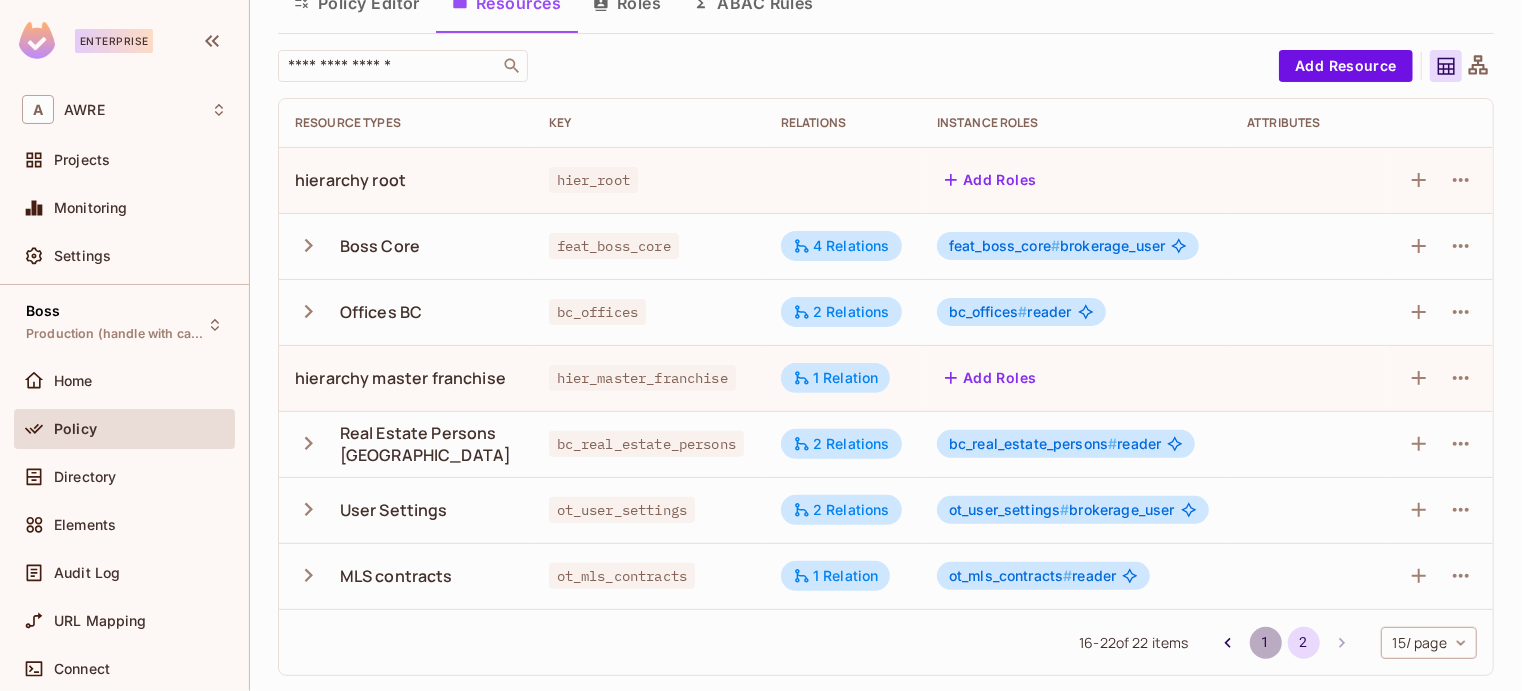 click on "1" at bounding box center [1266, 643] 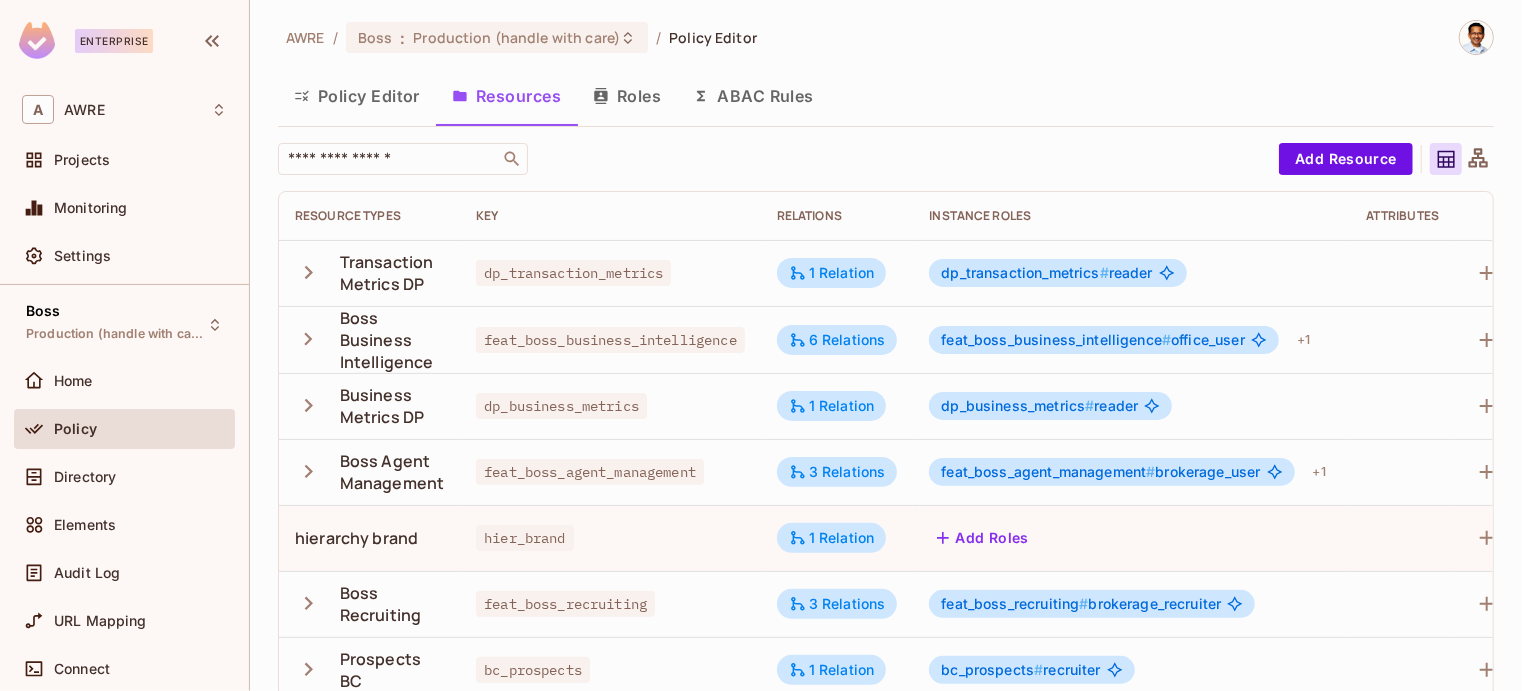 scroll, scrollTop: 0, scrollLeft: 0, axis: both 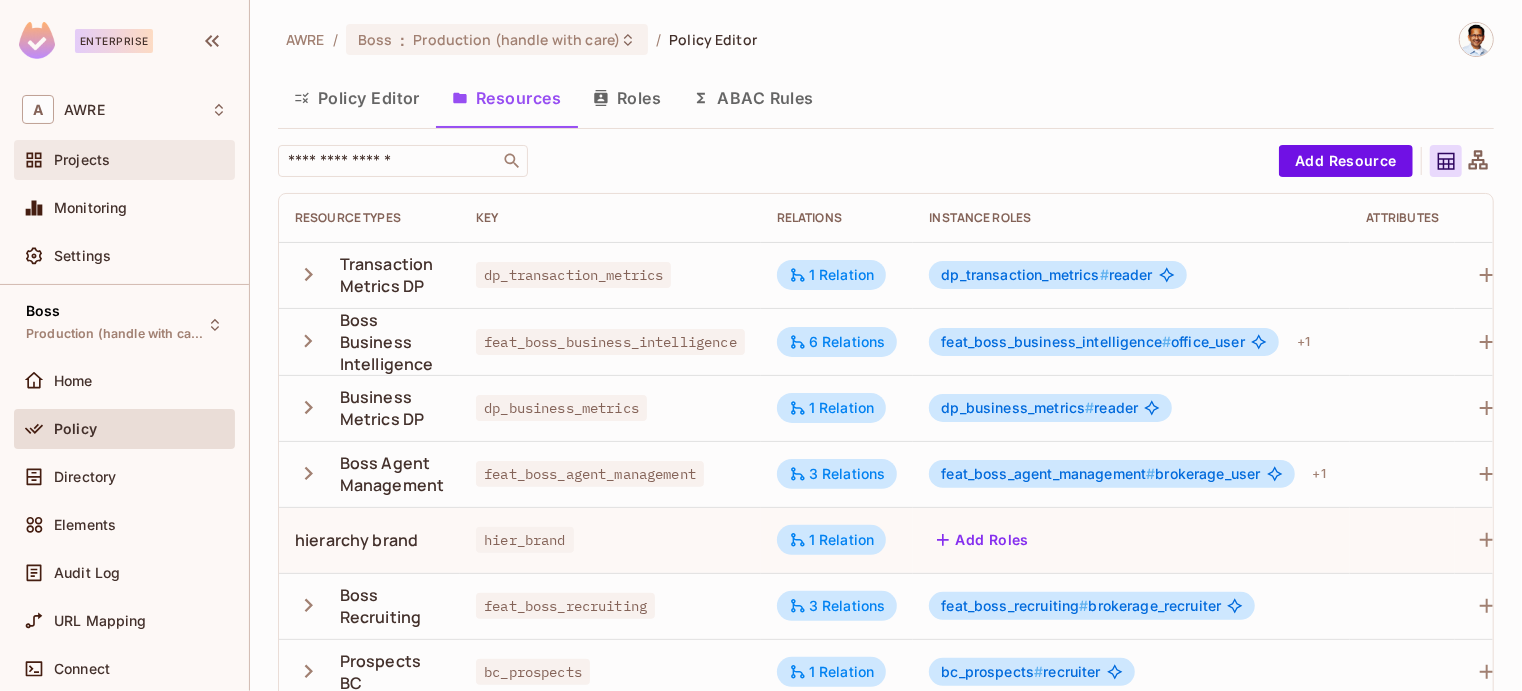 click on "Projects" at bounding box center [124, 160] 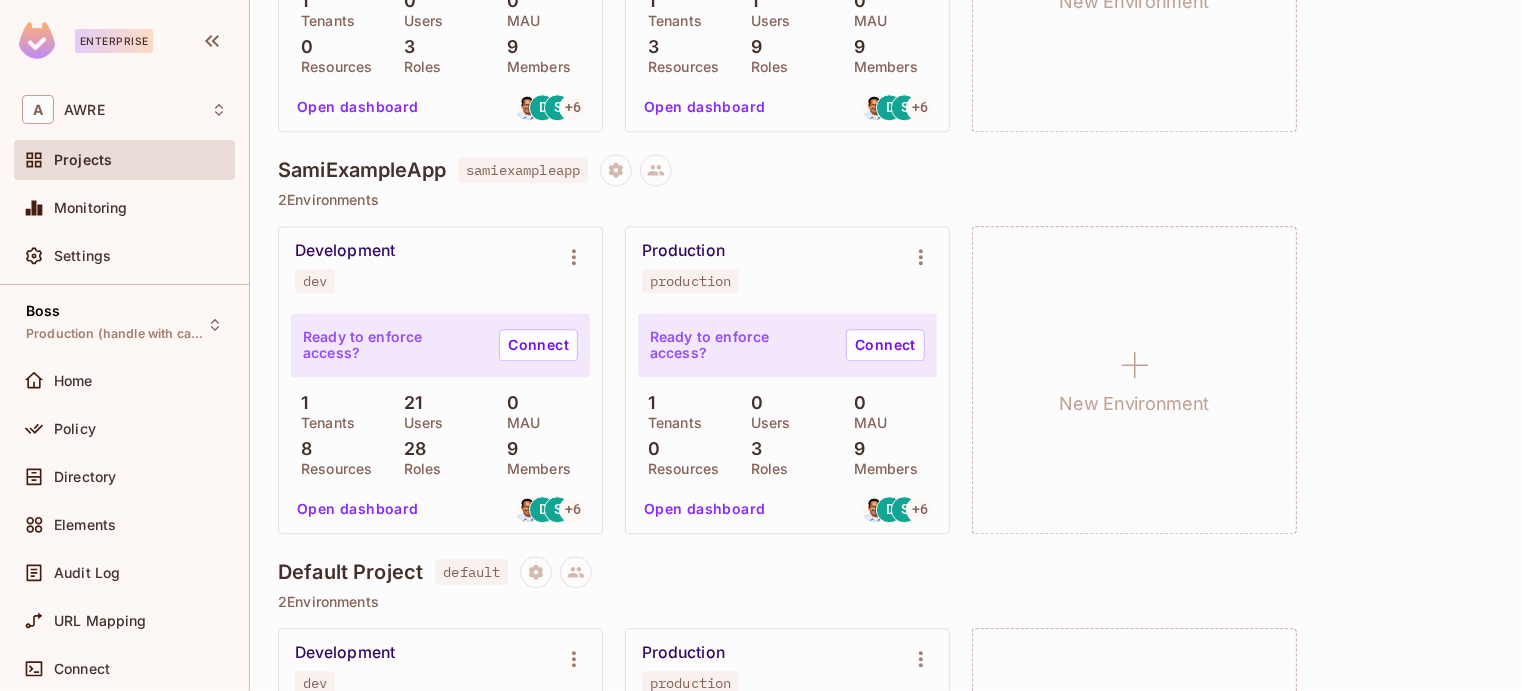 scroll, scrollTop: 1951, scrollLeft: 0, axis: vertical 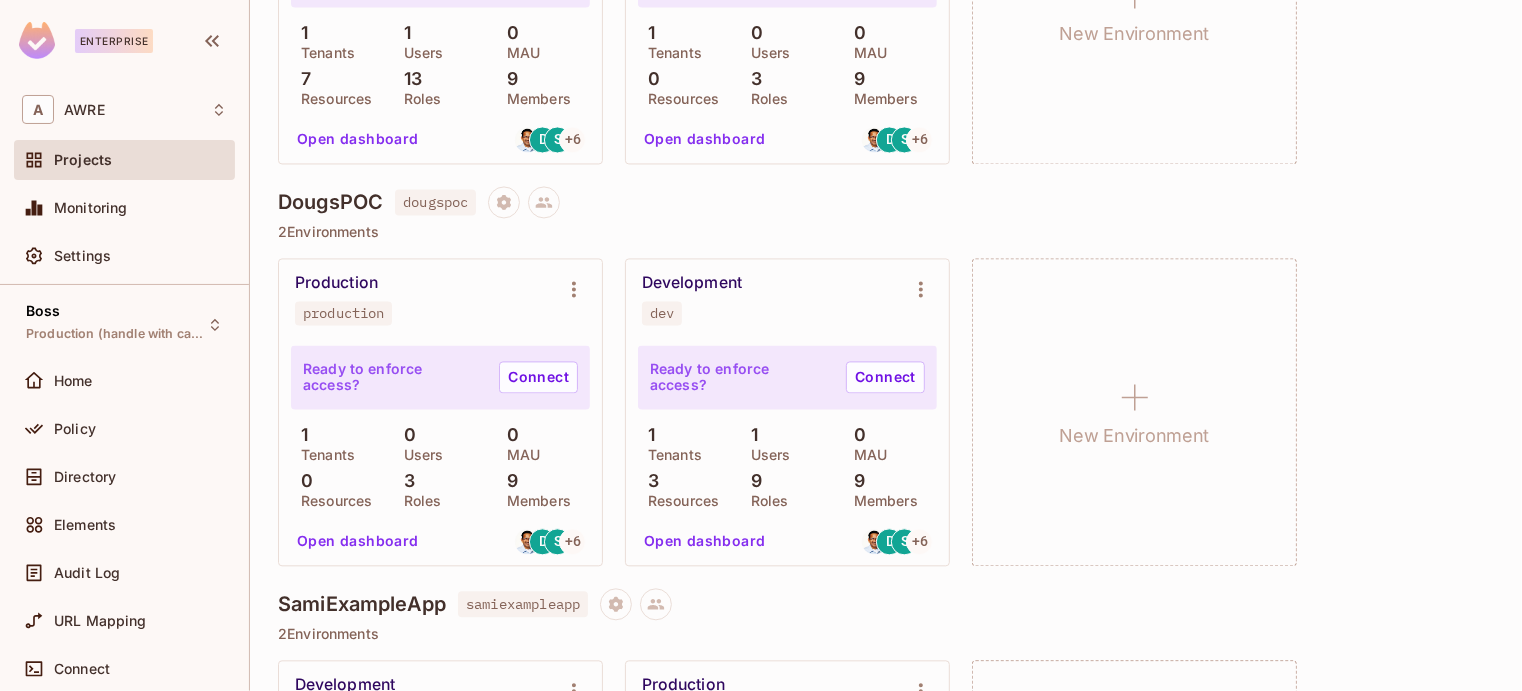 click on "Projects" at bounding box center (83, 160) 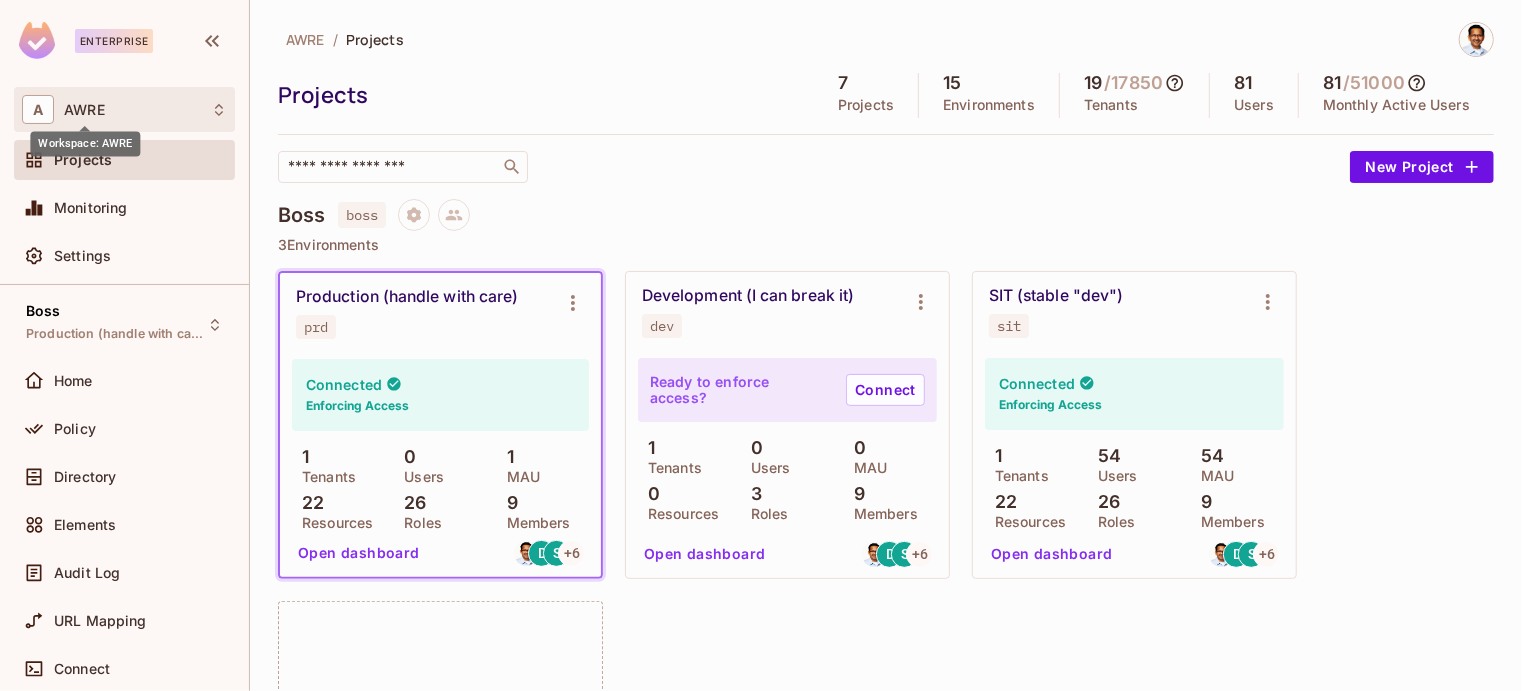 click on "AWRE" at bounding box center (84, 110) 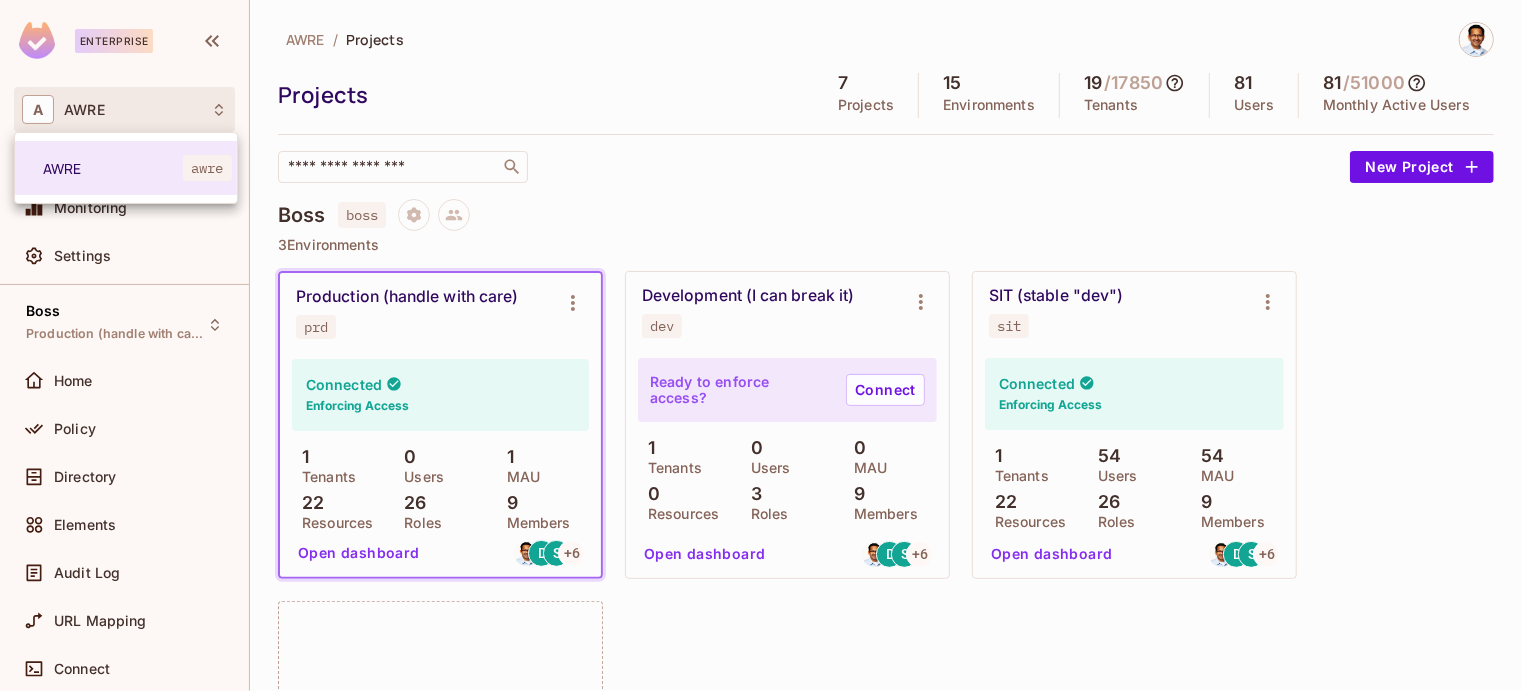 click at bounding box center [761, 345] 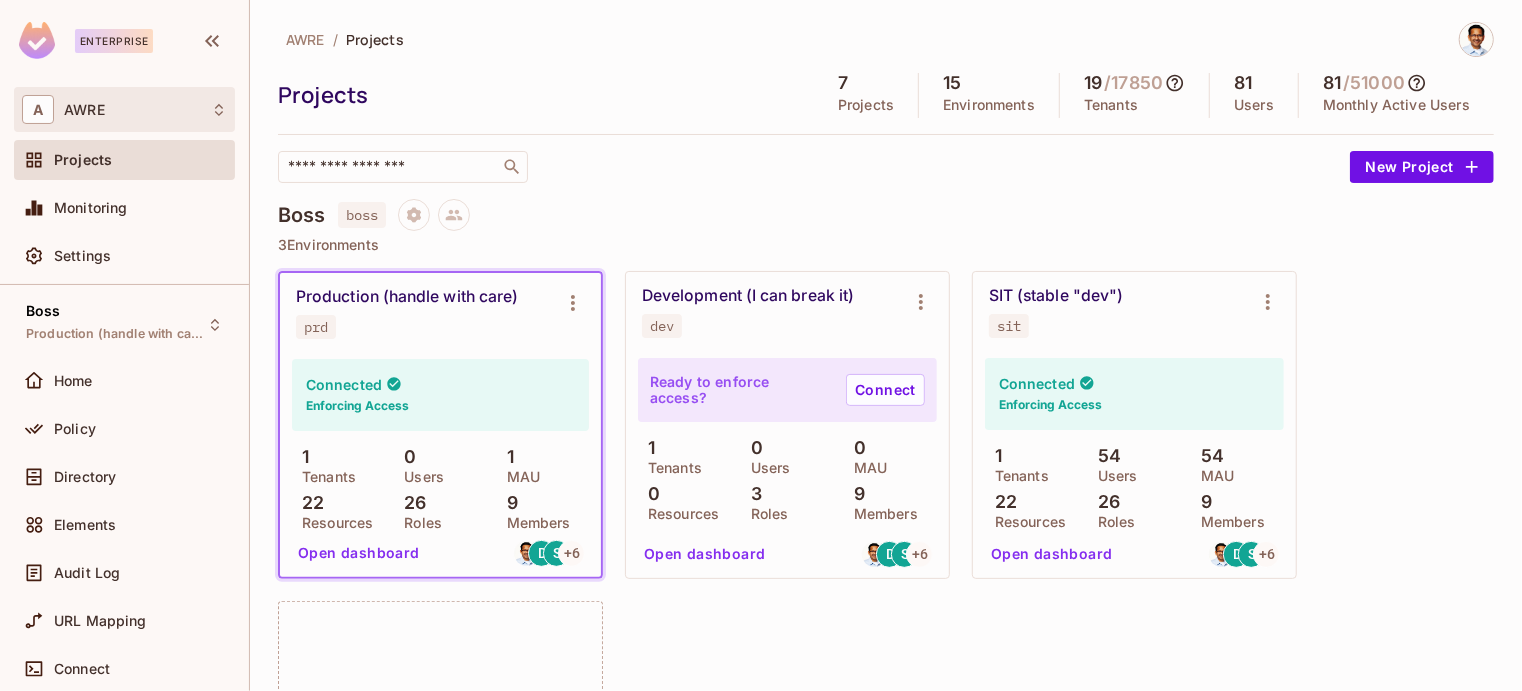 click 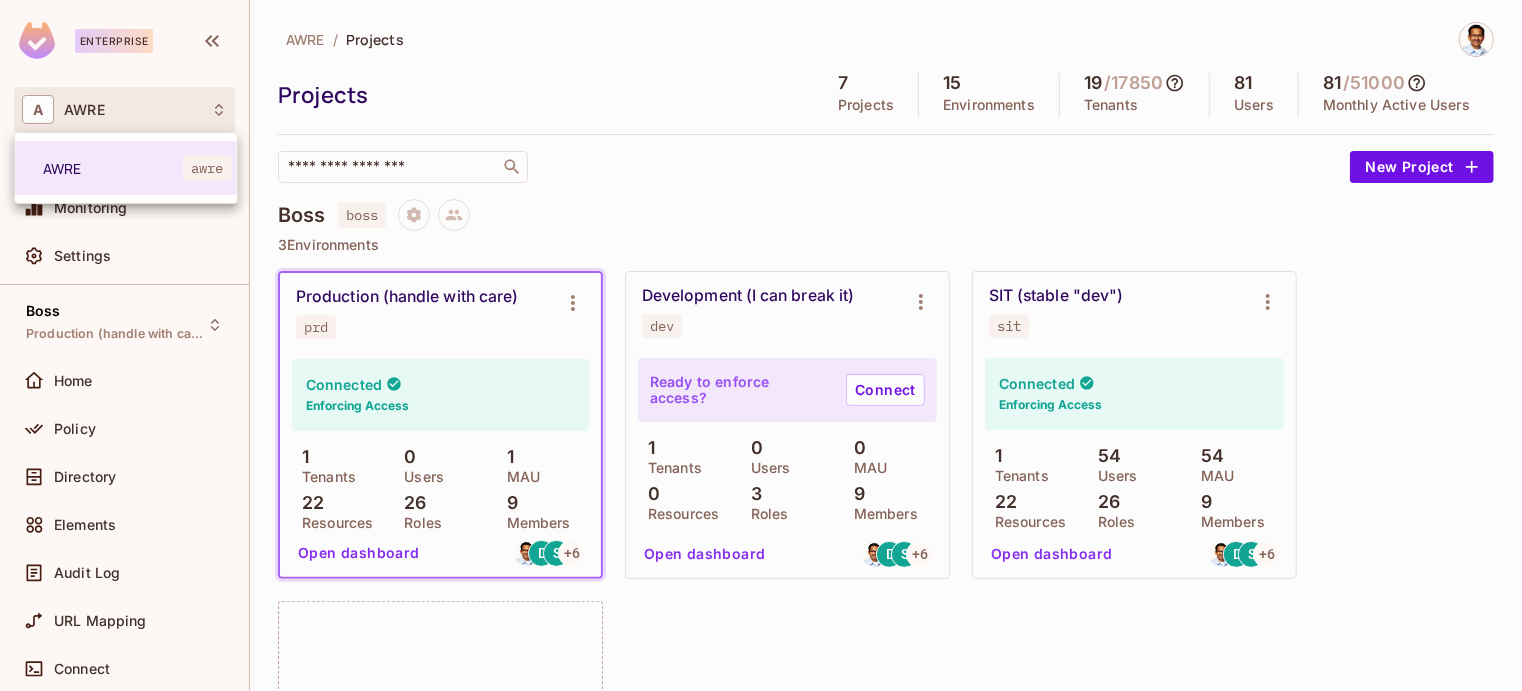 click at bounding box center (761, 345) 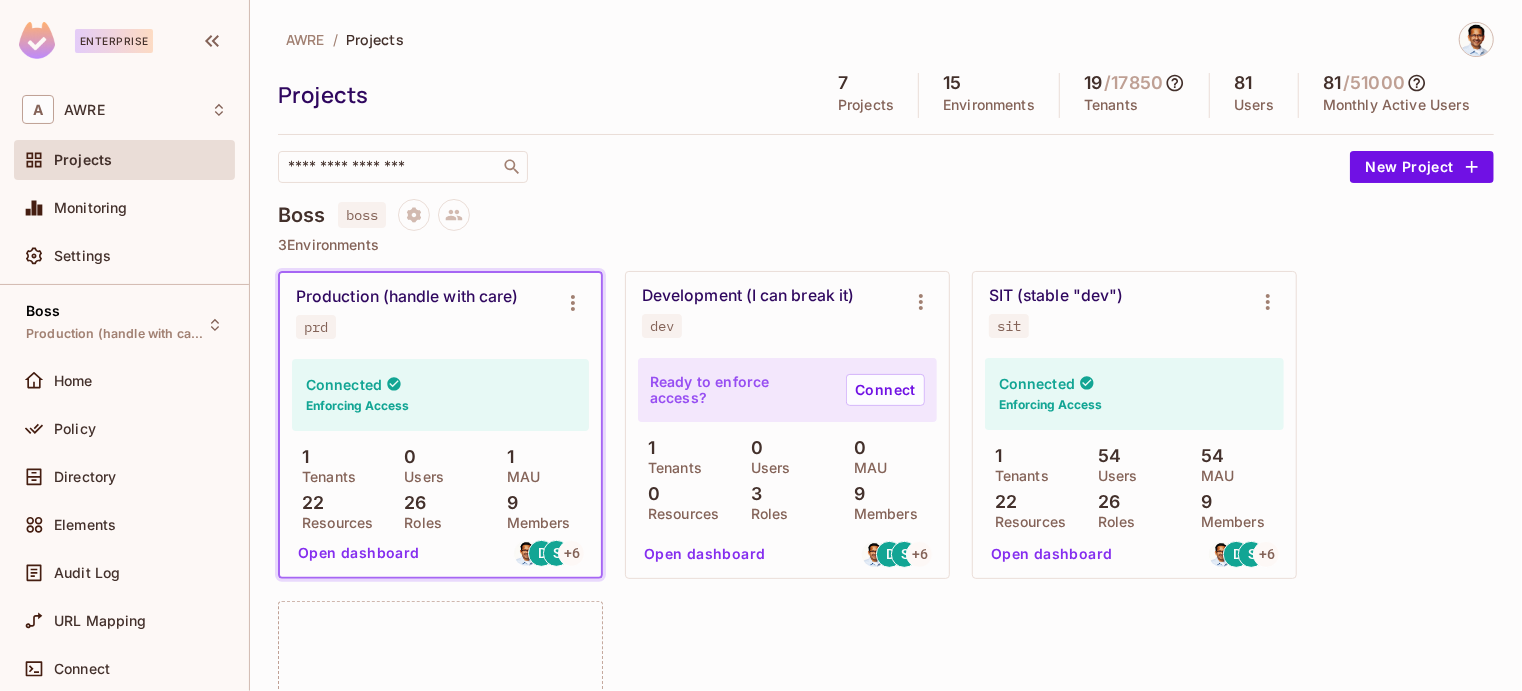 click at bounding box center [1476, 39] 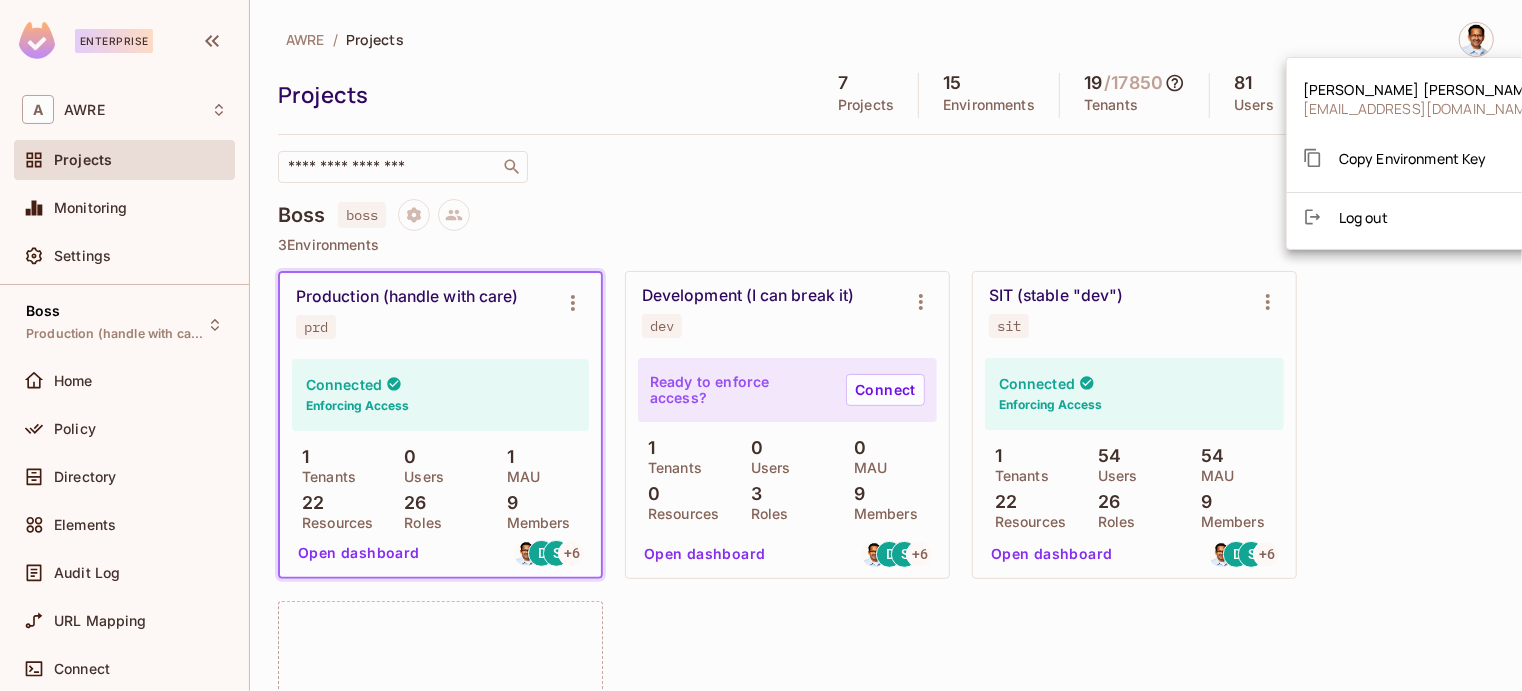 click at bounding box center [761, 345] 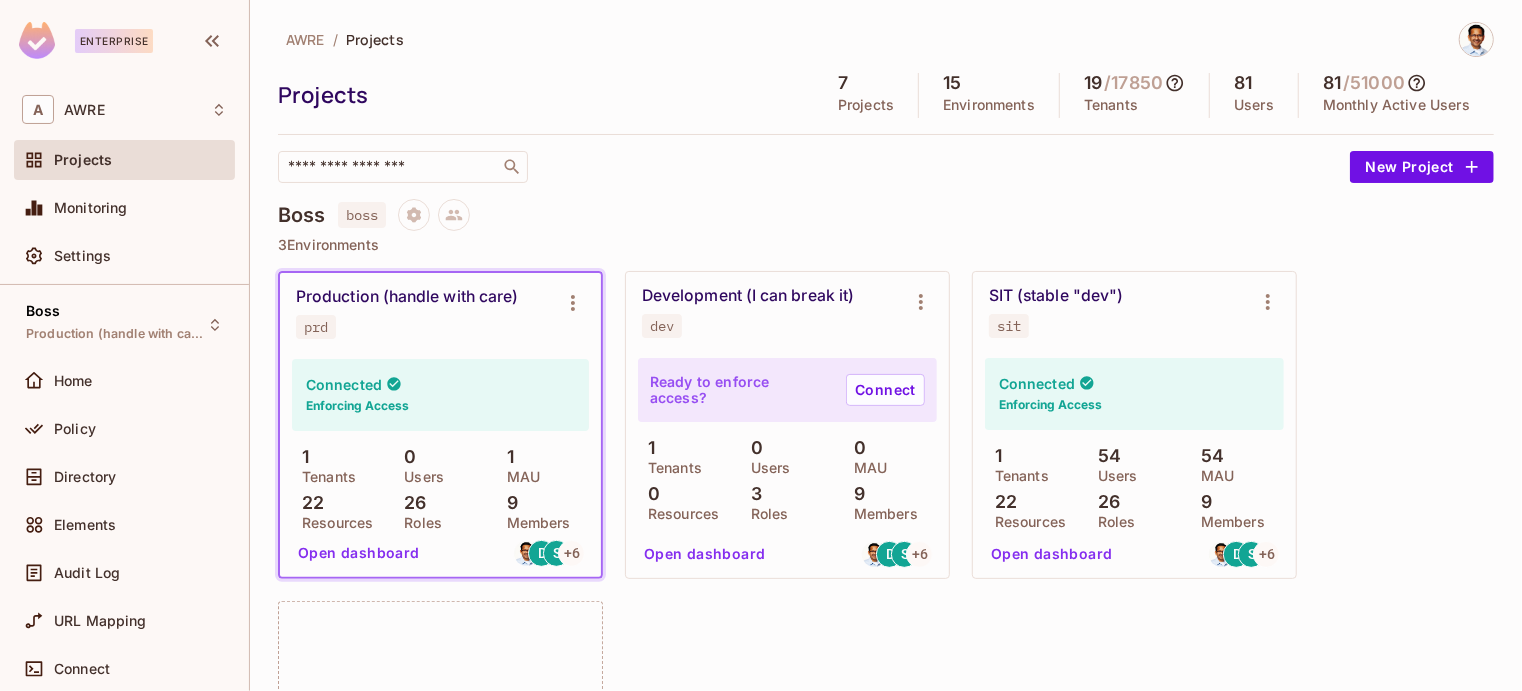 click on "Settings" at bounding box center (82, 256) 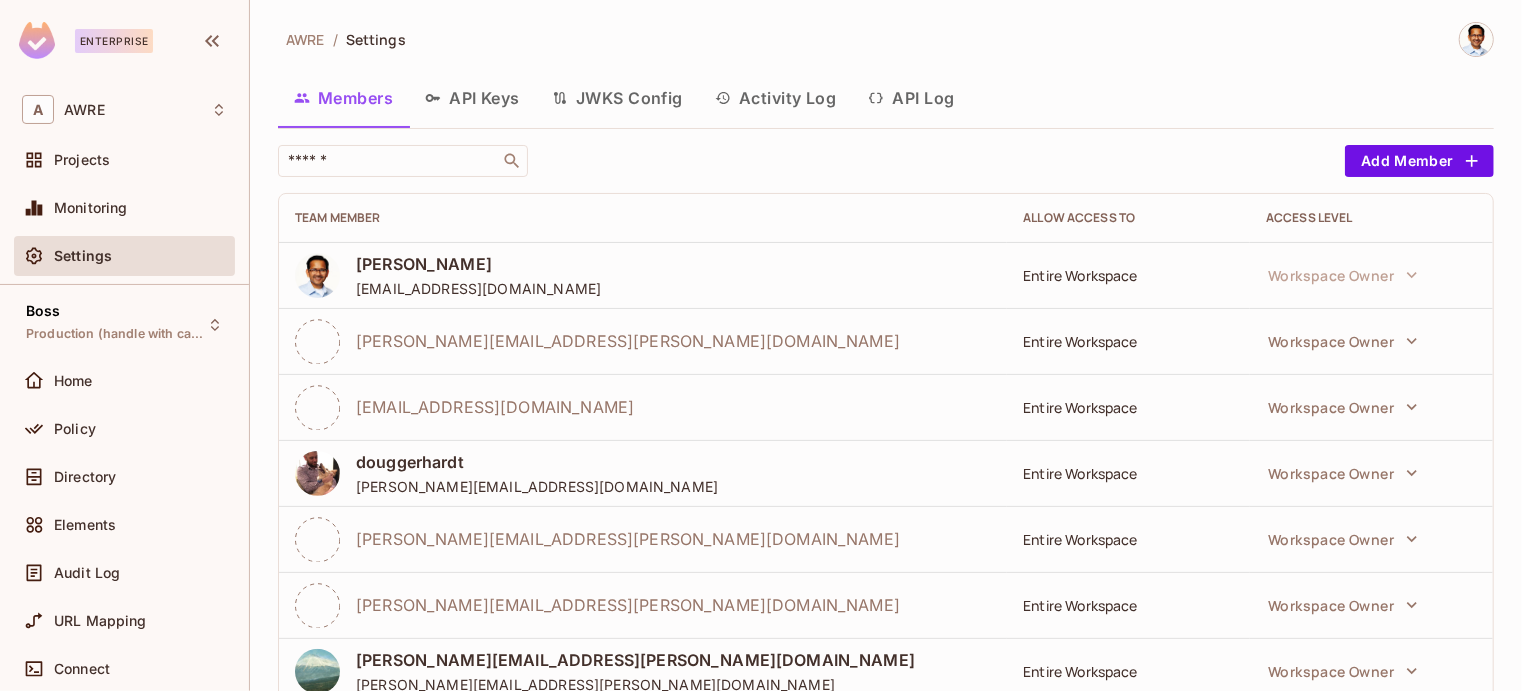 scroll, scrollTop: 0, scrollLeft: 0, axis: both 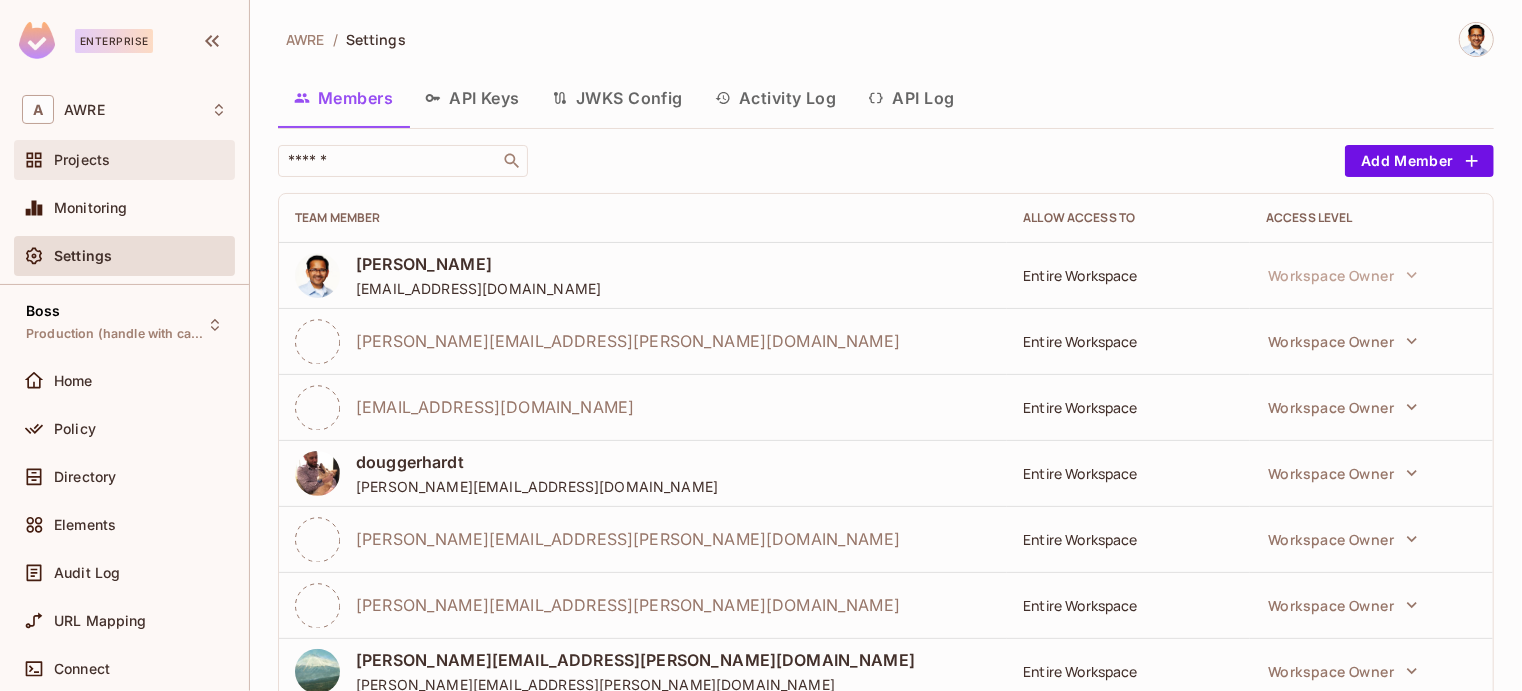click on "Projects" at bounding box center [82, 160] 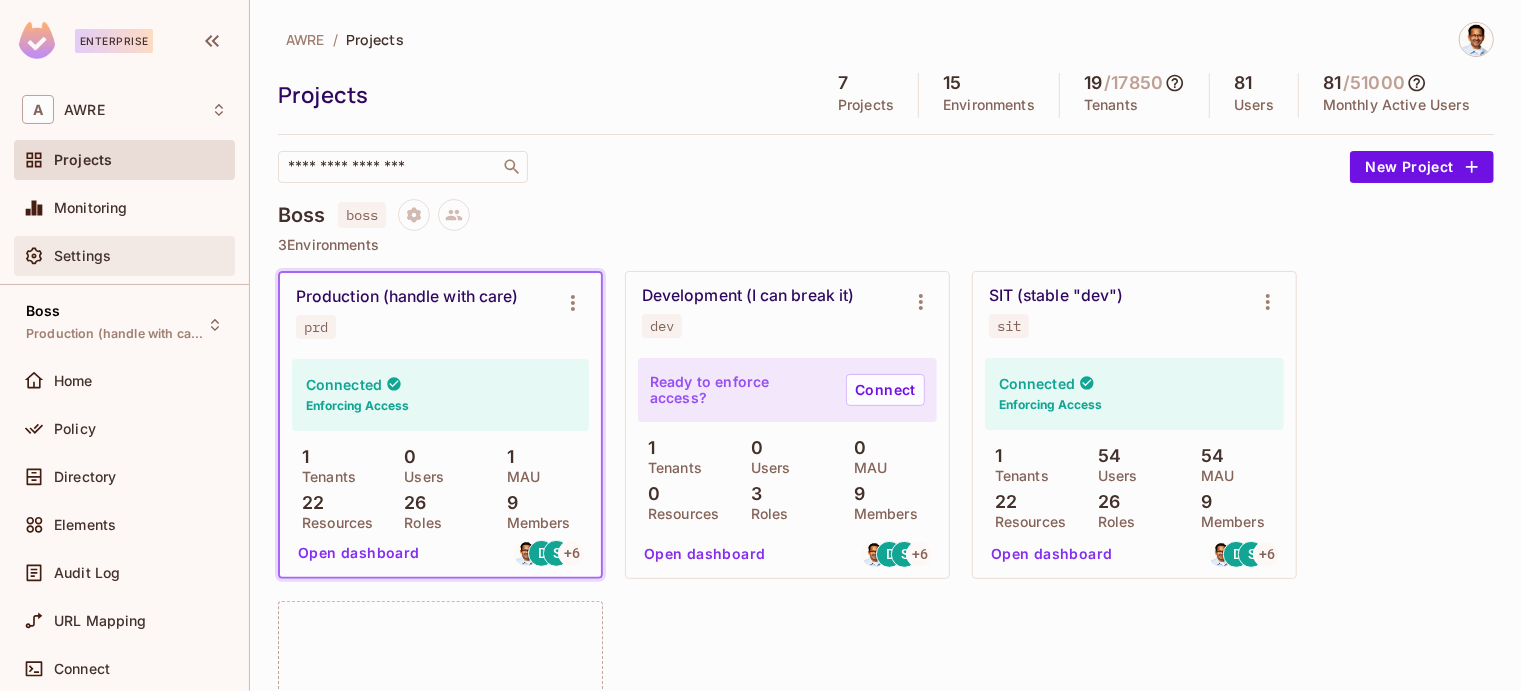 click on "Settings" at bounding box center [82, 256] 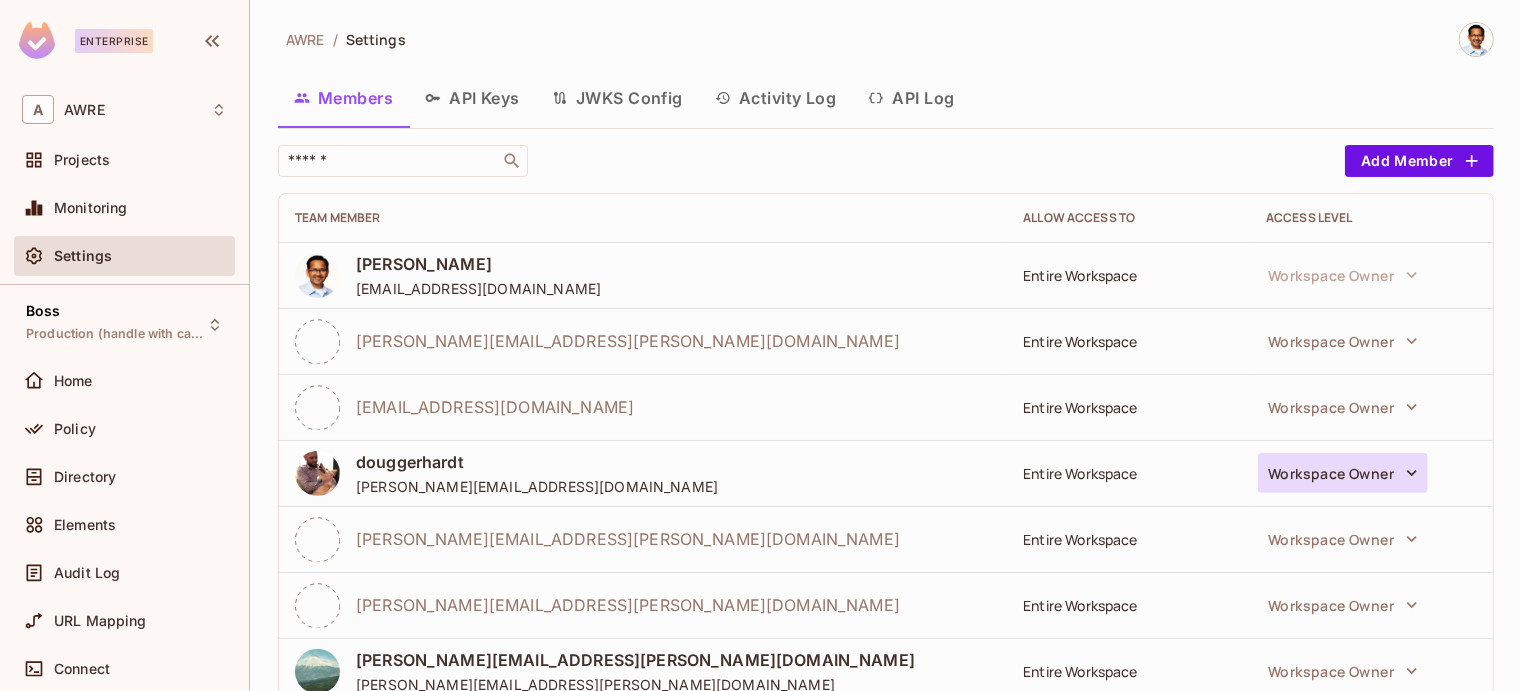 click 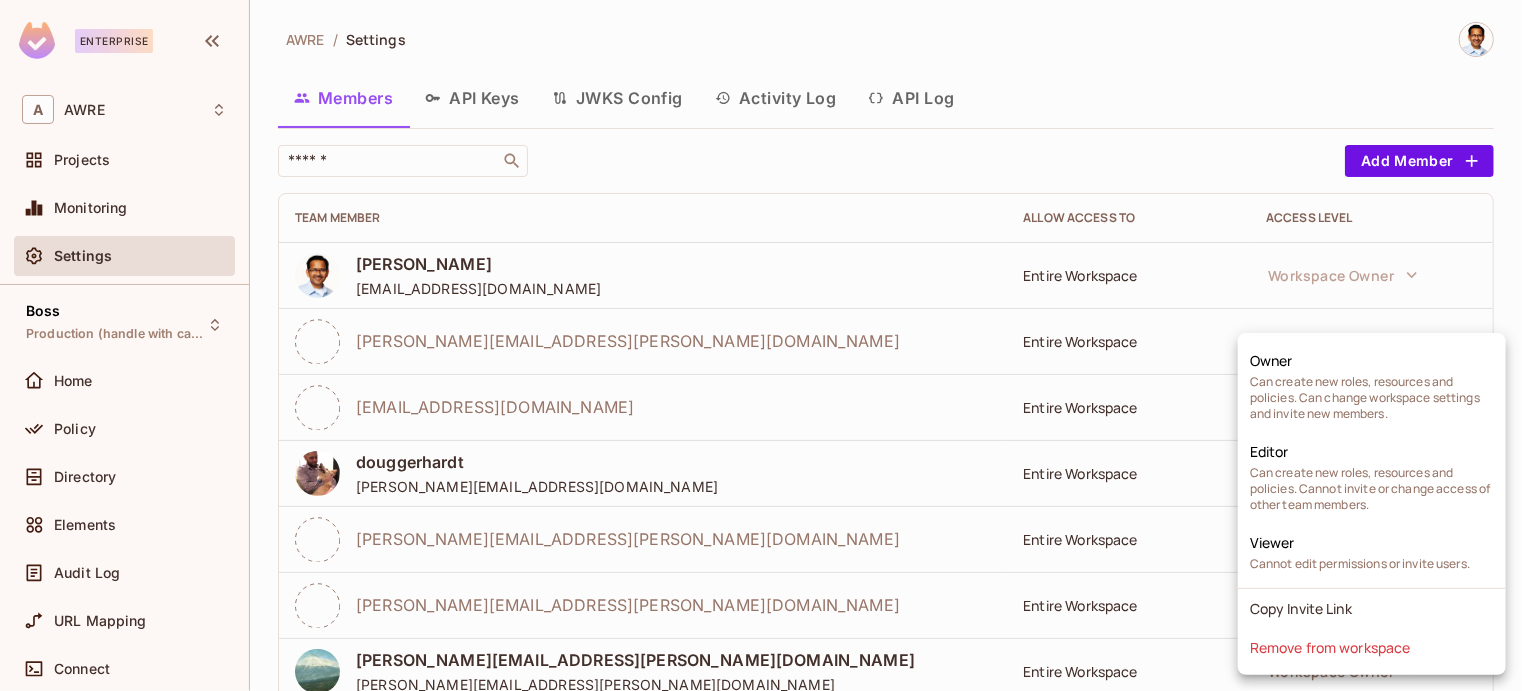 click at bounding box center (761, 345) 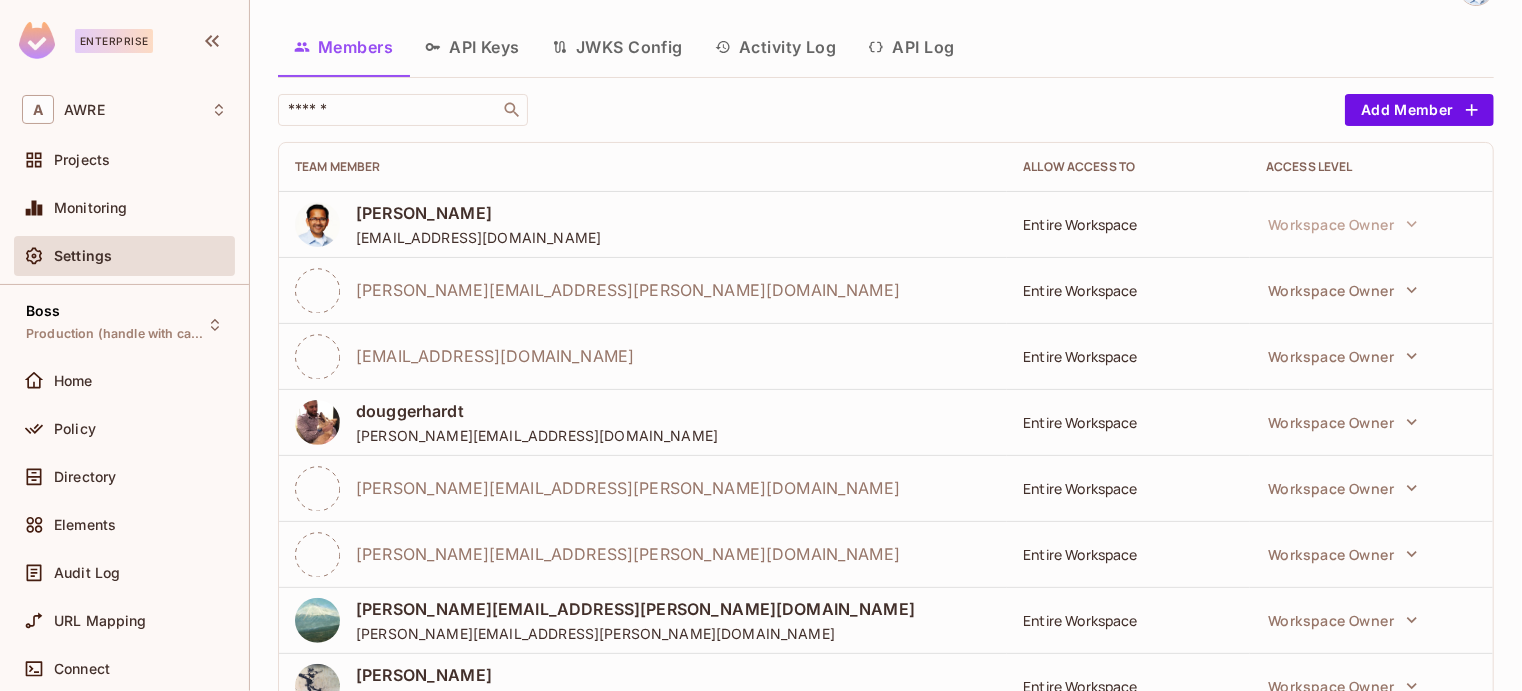 scroll, scrollTop: 0, scrollLeft: 0, axis: both 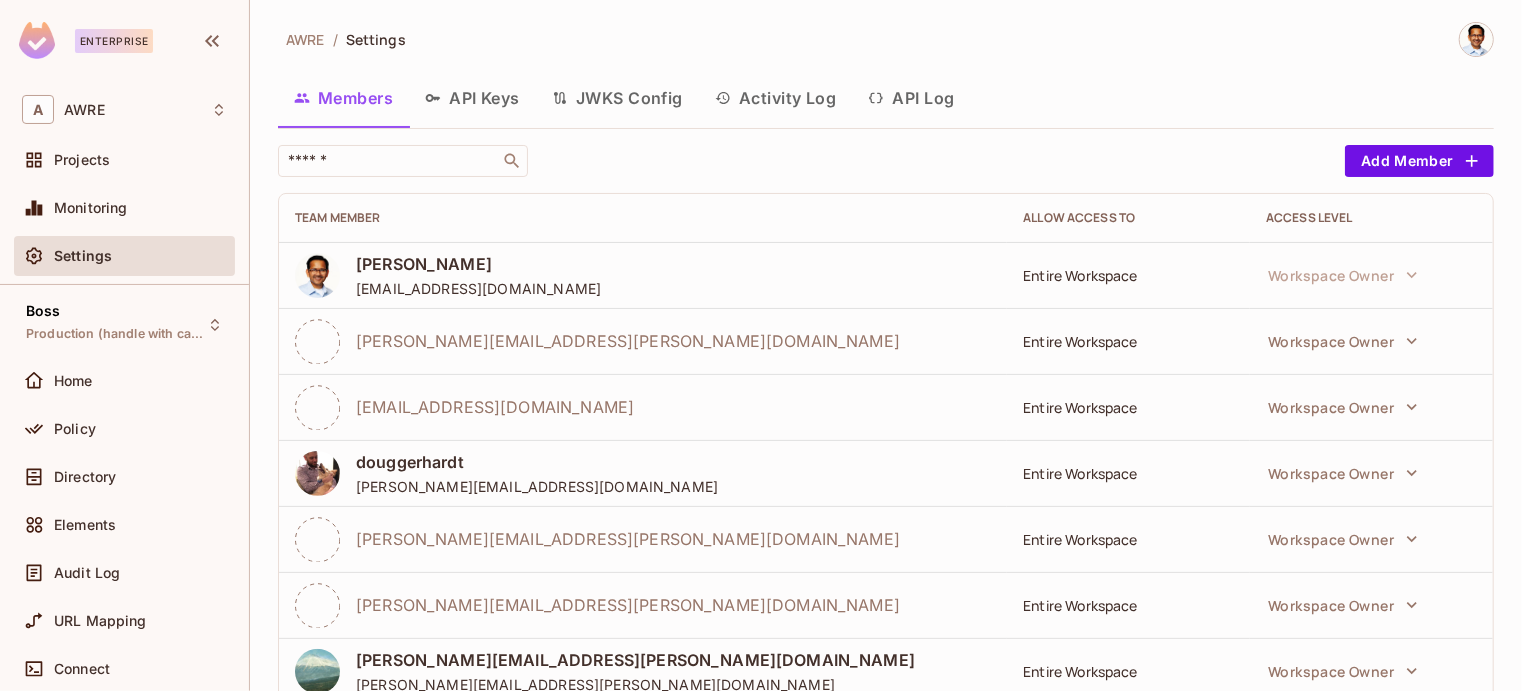 type 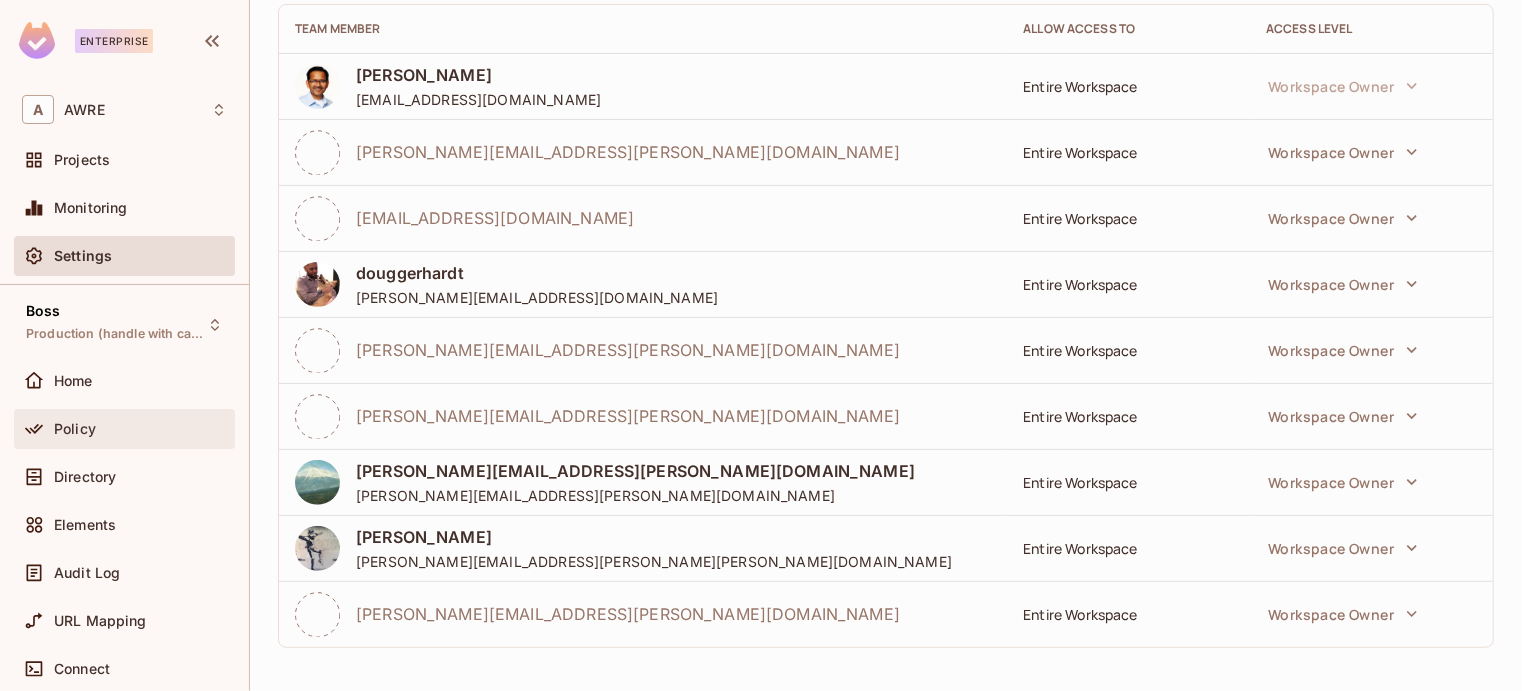 click on "Policy" at bounding box center (124, 429) 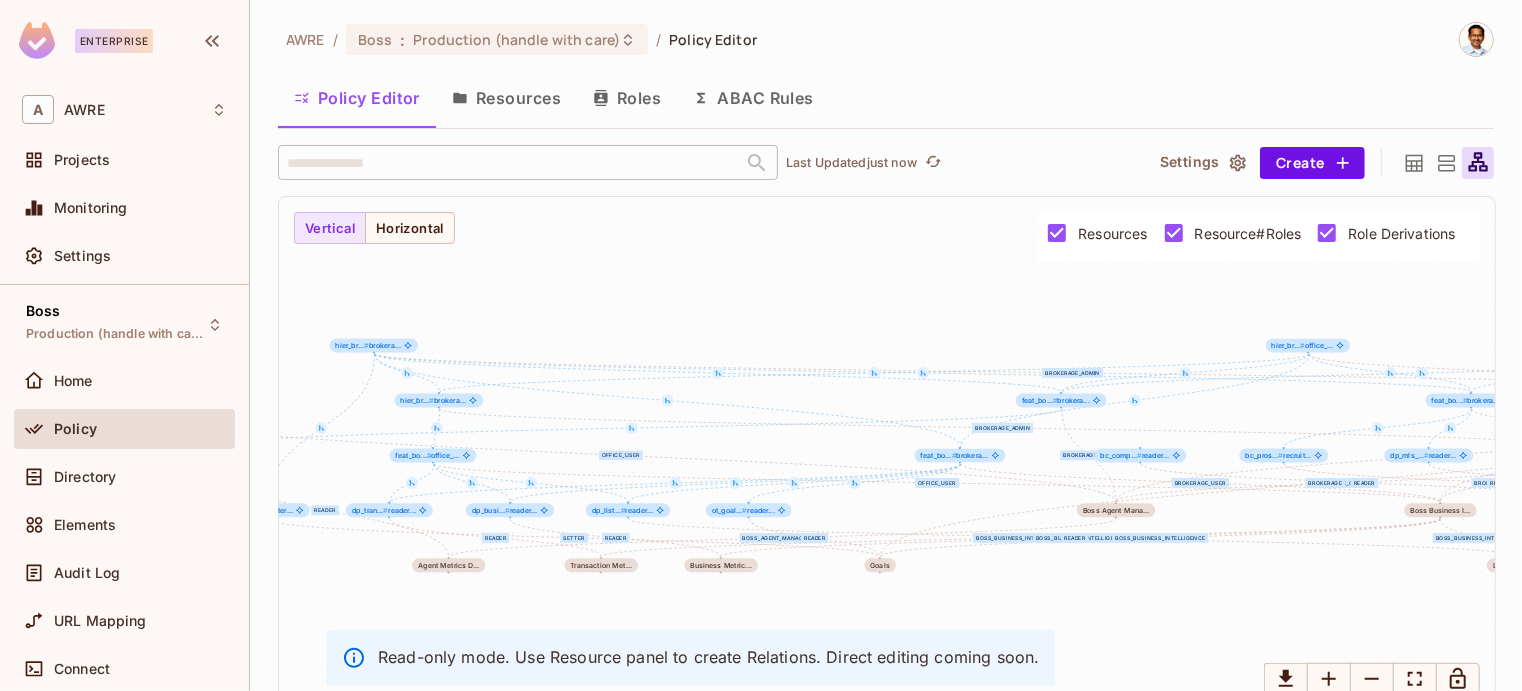 drag, startPoint x: 506, startPoint y: 90, endPoint x: 603, endPoint y: 204, distance: 149.683 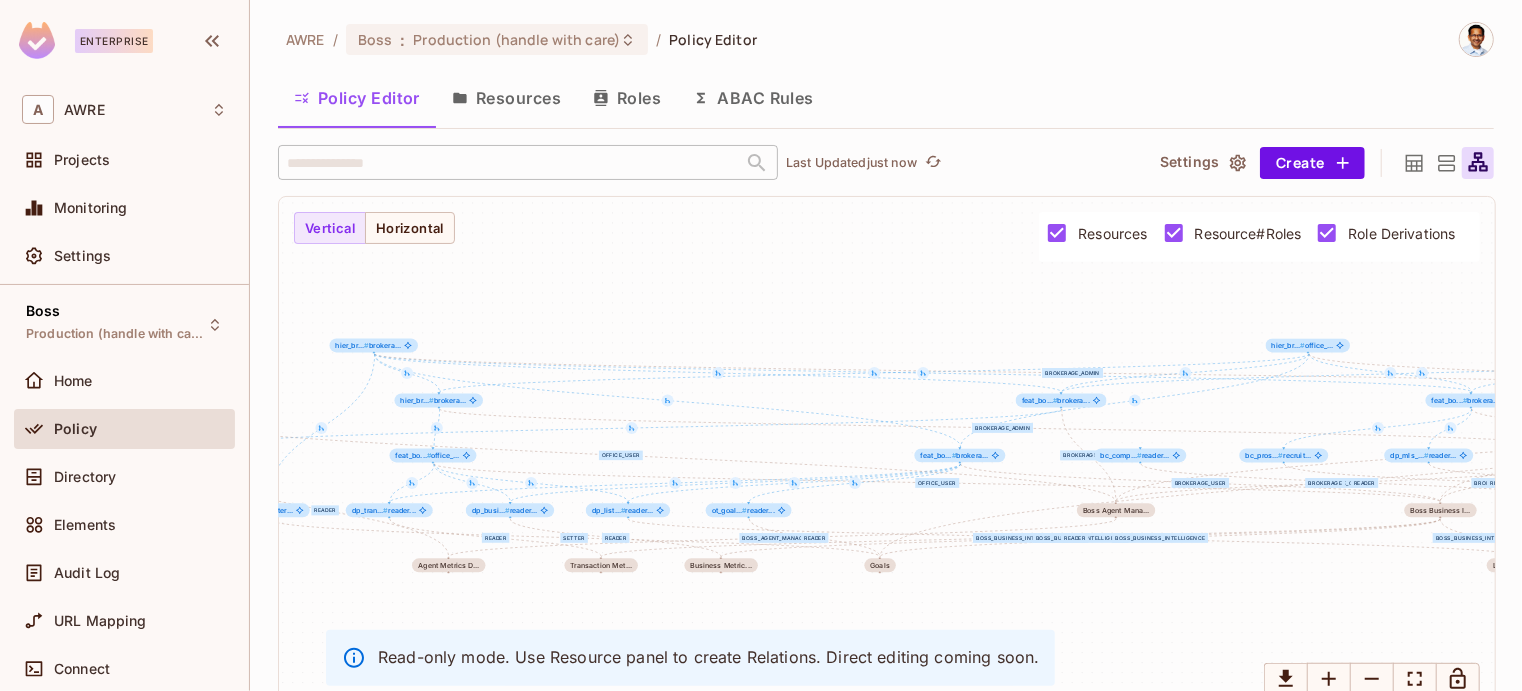 click on "AWRE / Boss : Production (handle with care) / Policy Editor Policy Editor Resources Roles ABAC Rules ​ Last Updated  just now Settings Create reader boss_business_intelligence office_user brokerage_user brokerage brokerage_office boss_business_intelligence boss_business_intelligence boss_business_intelligence reader brokerage_user office_user brokerage brokerage_office boss_agent_management brokerage_recruiter brokerage boss_recruiting boss_recruiting recruiter reader setter reader brokerage reader reader brokerage_admin parent reader brokerage_admin office_manager recruiter Transaction Met... dp_tran... # reader... Boss Business I... feat_bo... # office_... feat_bo... # brokera... Business Metric... dp_busi... # reader... Boss Agent Mana... feat_bo... # brokera... feat_bo... # office_... hierarchy brand... Boss Recruiting... feat_bo... # brokera... Prospects BC bc_pros... # recruit... MLS Listings DP... Companies BC bc_comp... # reader... Goals ot_goal... # setter... ot_goal... # reader... MLS Agents DP #" at bounding box center (886, 368) 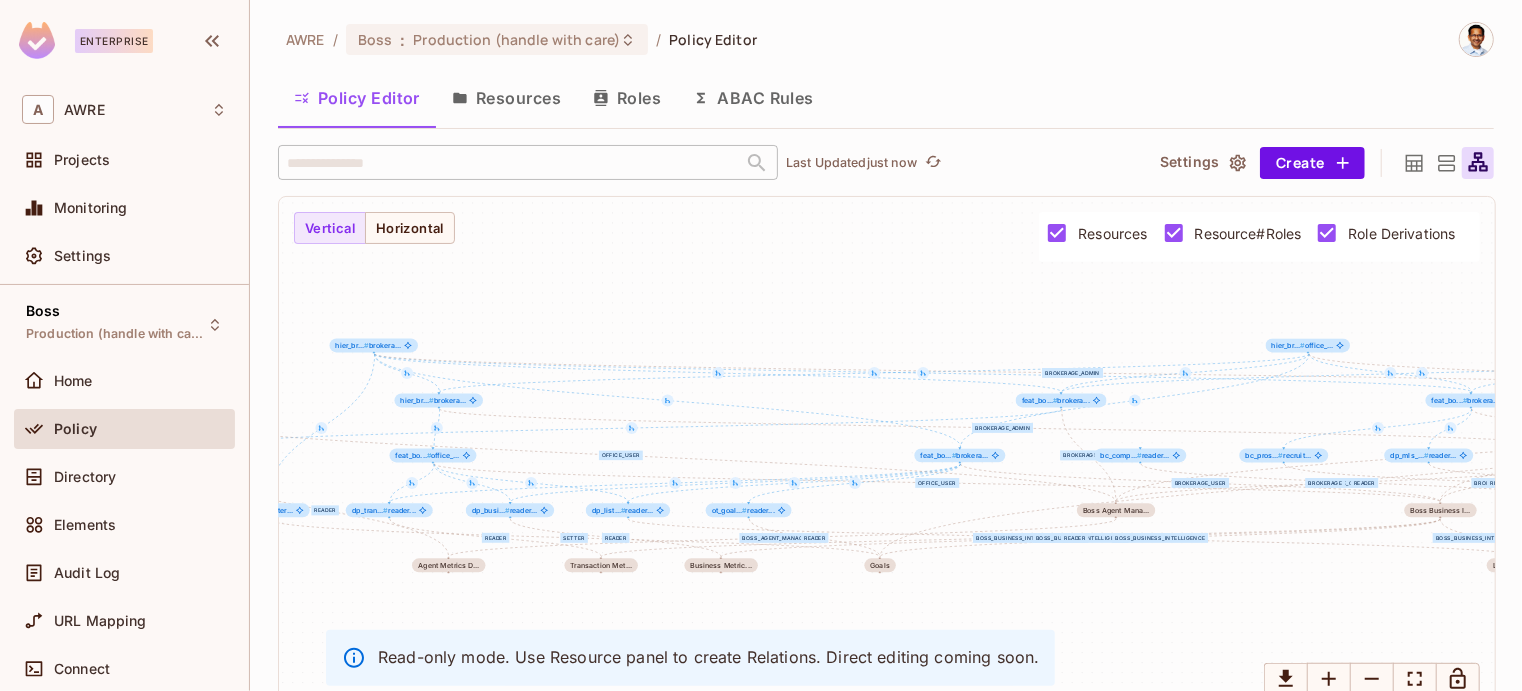 type 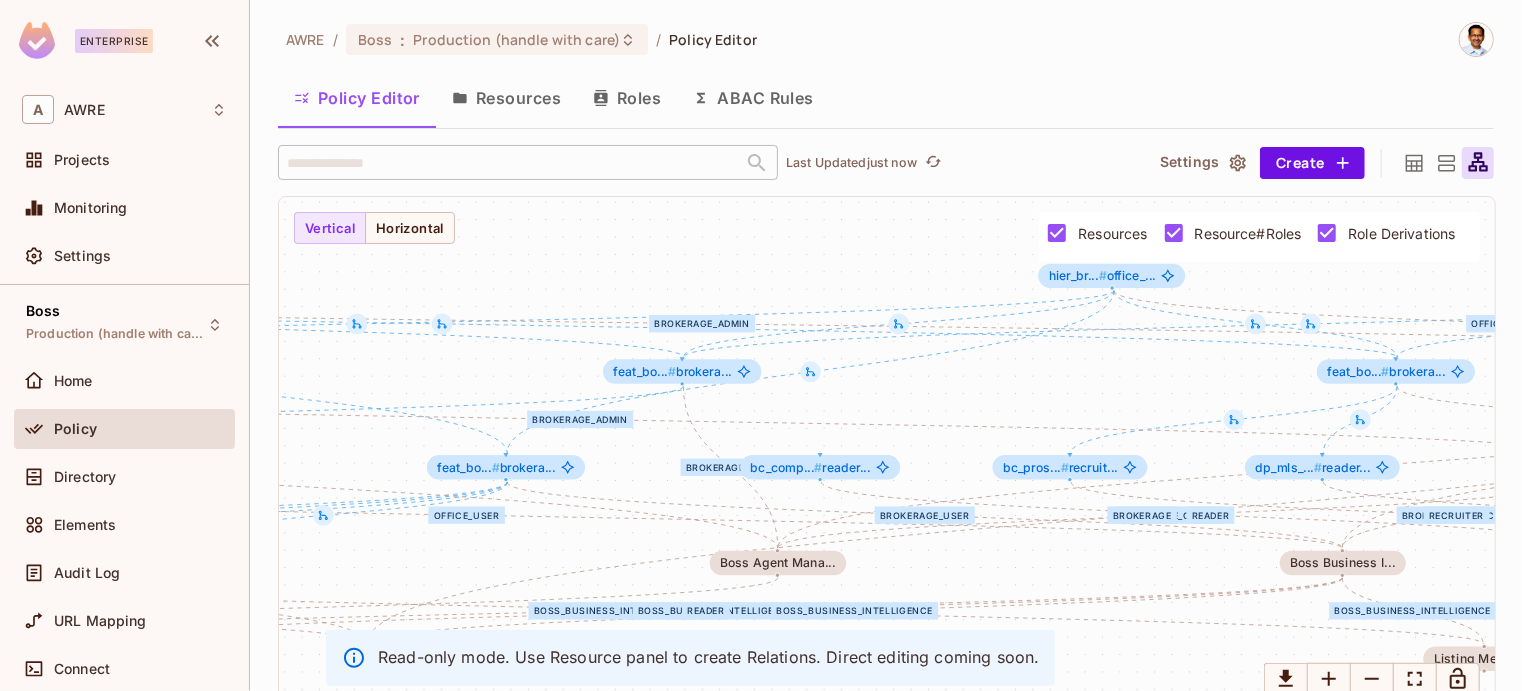 drag, startPoint x: 1060, startPoint y: 494, endPoint x: 694, endPoint y: 533, distance: 368.072 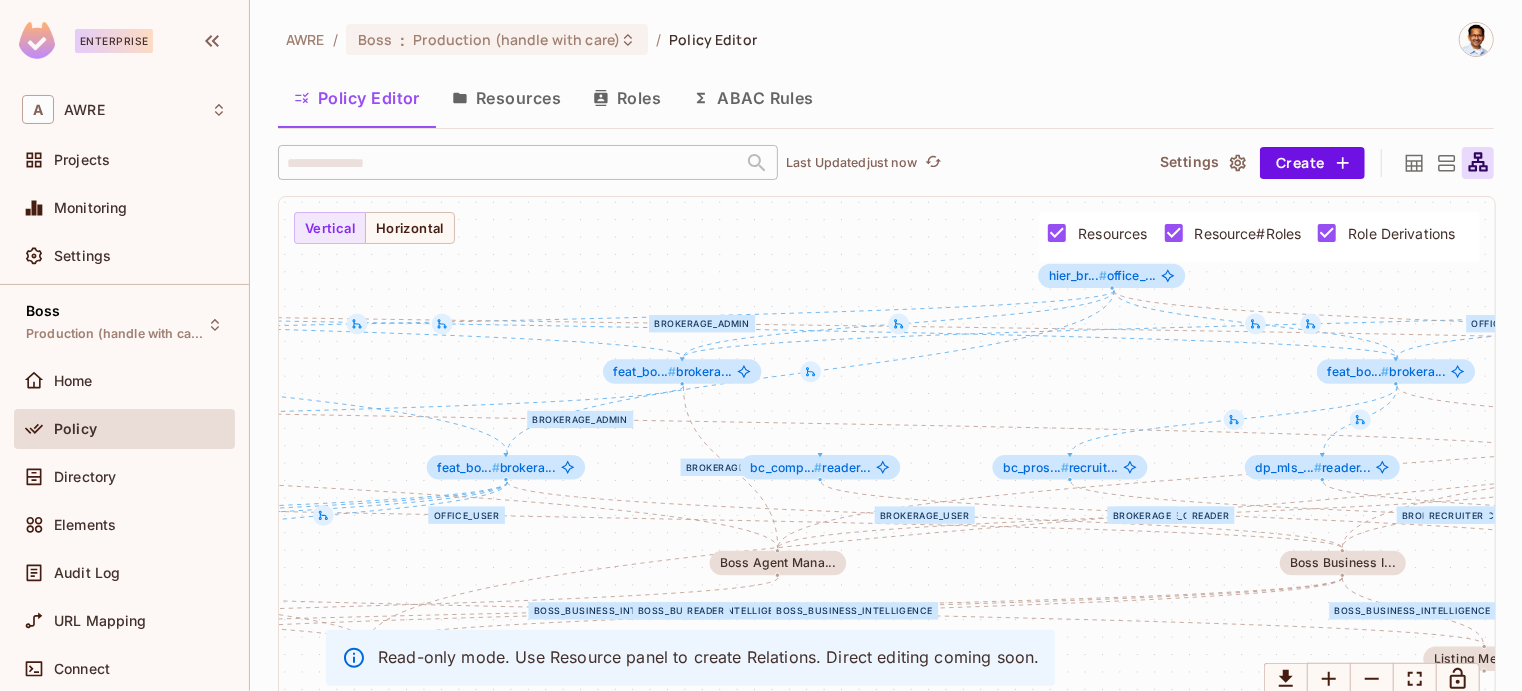 click on "reader boss_business_intelligence office_user brokerage_user brokerage brokerage_office boss_business_intelligence boss_business_intelligence boss_business_intelligence reader brokerage_user office_user brokerage brokerage_office boss_agent_management brokerage_recruiter brokerage boss_recruiting boss_recruiting recruiter reader setter reader brokerage reader reader brokerage_admin parent reader brokerage_admin office_manager recruiter Transaction Met... dp_tran... # reader... Boss Business I... feat_bo... # office_... feat_bo... # brokera... Business Metric... dp_busi... # reader... Boss Agent Mana... feat_bo... # brokera... feat_bo... # office_... hierarchy brand... Boss Recruiting... feat_bo... # brokera... Prospects BC bc_pros... # recruit... MLS Listings DP... Companies BC bc_comp... # reader... Goals ot_goal... # setter... ot_goal... # reader... MLS Agents DP dp_mls_... # reader... Agent Metrics D... dp_agen... # reader... hierarchy broke... hier_br... # brokera... Listing Metrics... dp_list... # # # #" at bounding box center (887, 455) 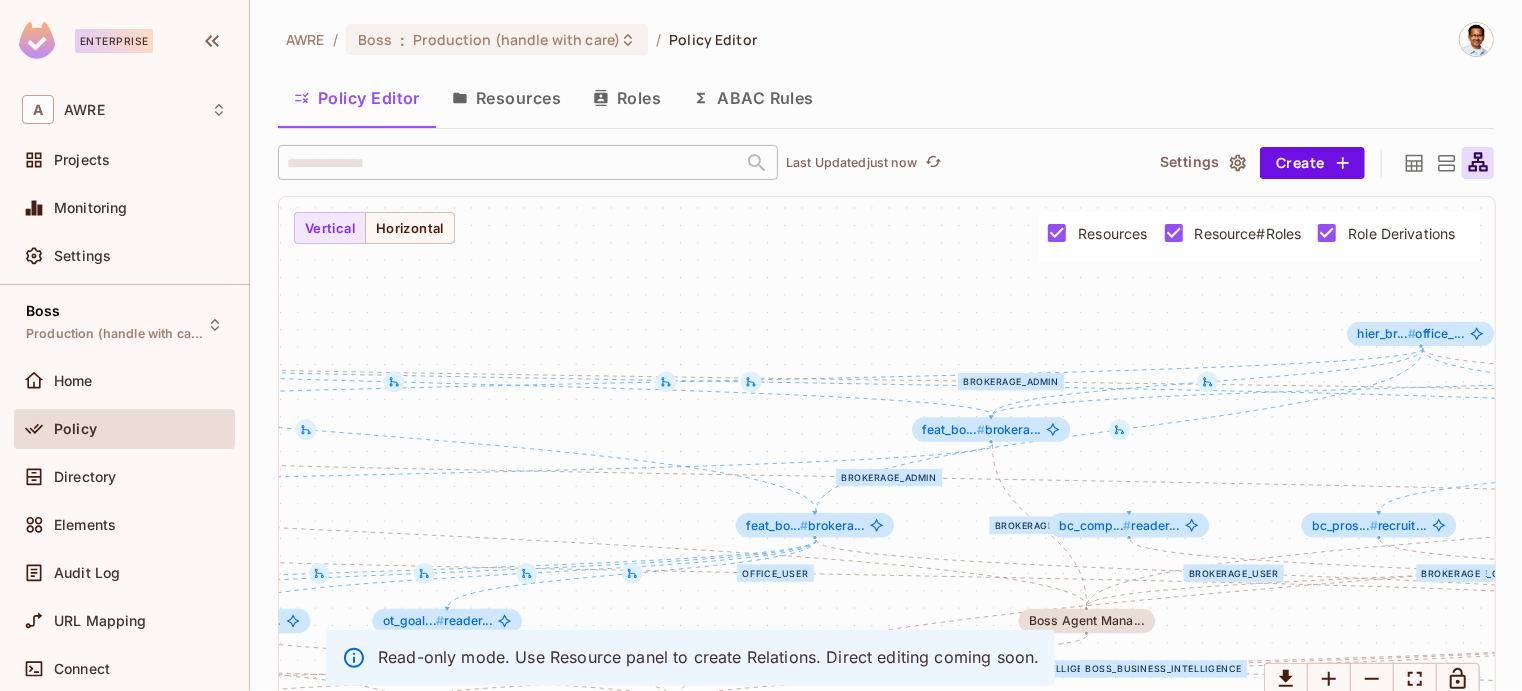 drag, startPoint x: 970, startPoint y: 553, endPoint x: 1279, endPoint y: 611, distance: 314.39624 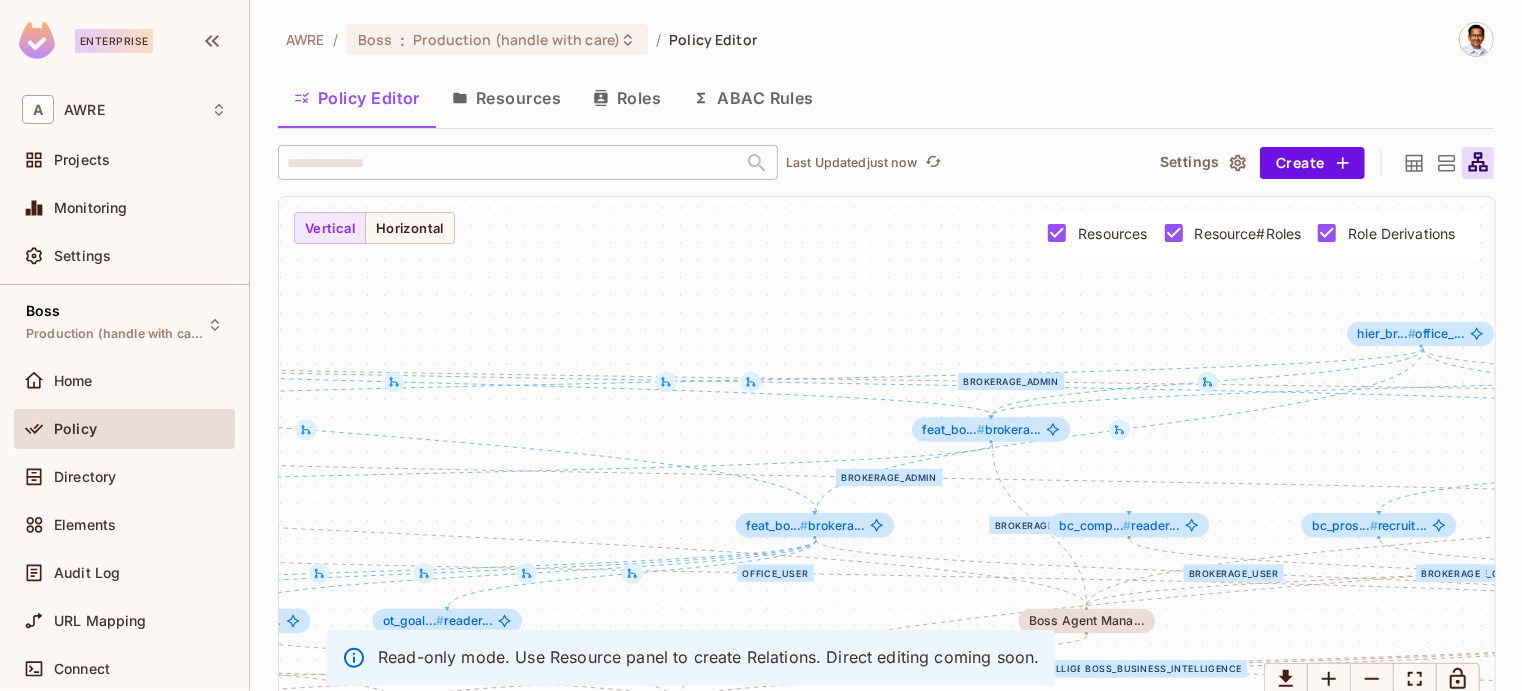 click on "reader boss_business_intelligence office_user brokerage_user brokerage brokerage_office boss_business_intelligence boss_business_intelligence boss_business_intelligence reader brokerage_user office_user brokerage brokerage_office boss_agent_management brokerage_recruiter brokerage boss_recruiting boss_recruiting recruiter reader setter reader brokerage reader reader brokerage_admin parent reader brokerage_admin office_manager recruiter Transaction Met... dp_tran... # reader... Boss Business I... feat_bo... # office_... feat_bo... # brokera... Business Metric... dp_busi... # reader... Boss Agent Mana... feat_bo... # brokera... feat_bo... # office_... hierarchy brand... Boss Recruiting... feat_bo... # brokera... Prospects BC bc_pros... # recruit... MLS Listings DP... Companies BC bc_comp... # reader... Goals ot_goal... # setter... ot_goal... # reader... MLS Agents DP dp_mls_... # reader... Agent Metrics D... dp_agen... # reader... hierarchy broke... hier_br... # brokera... Listing Metrics... dp_list... # # # #" at bounding box center (887, 455) 